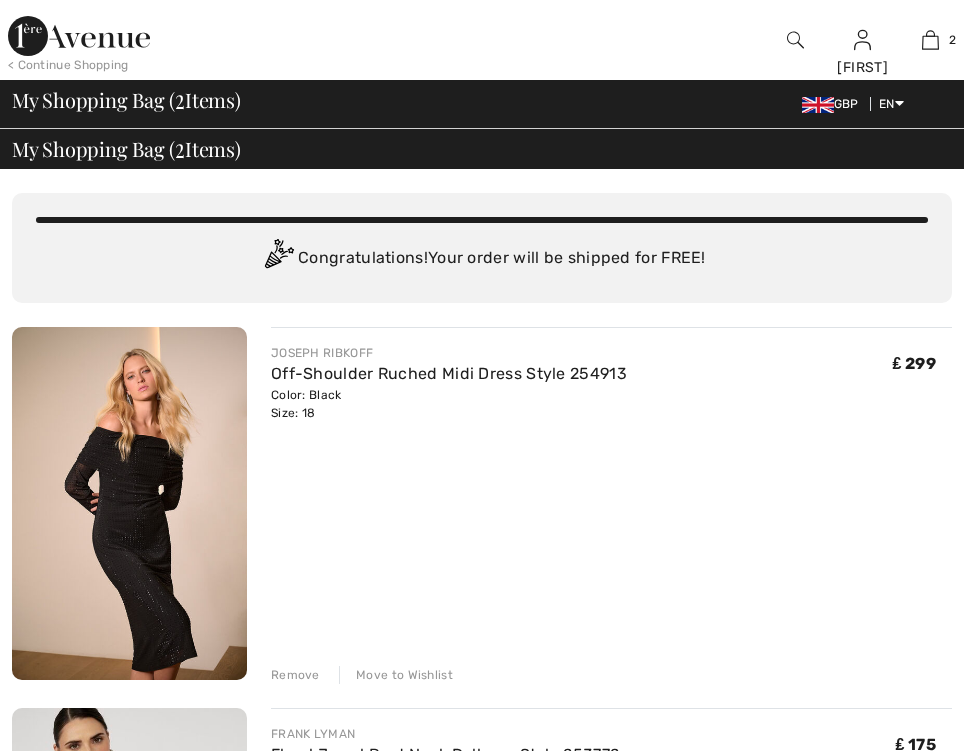 scroll, scrollTop: 0, scrollLeft: 0, axis: both 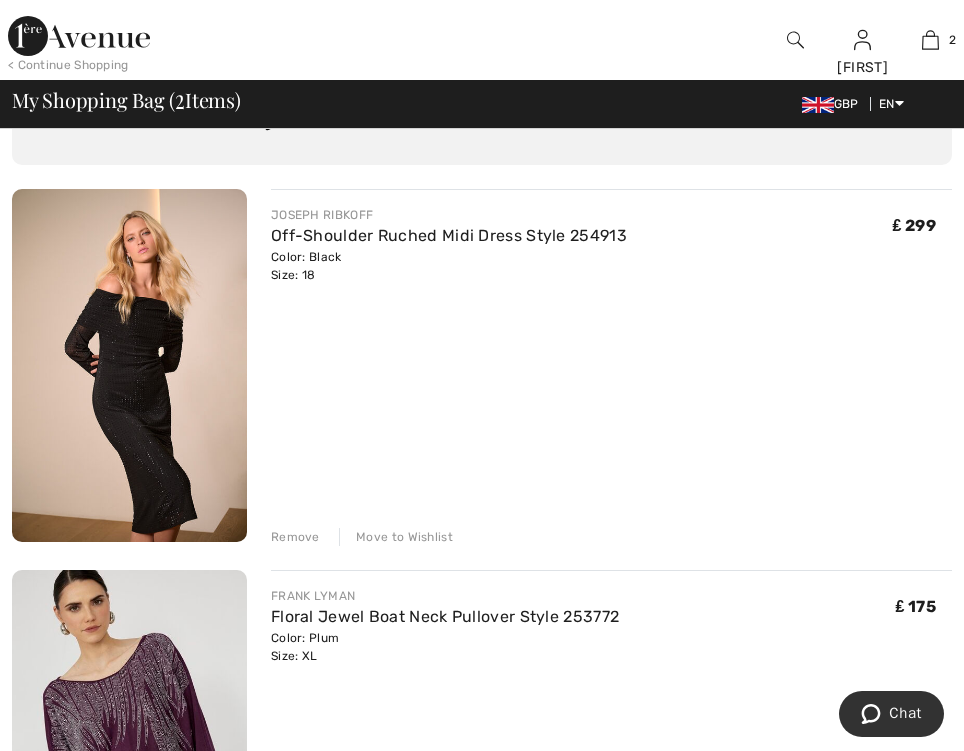 click on "Remove" at bounding box center (295, 537) 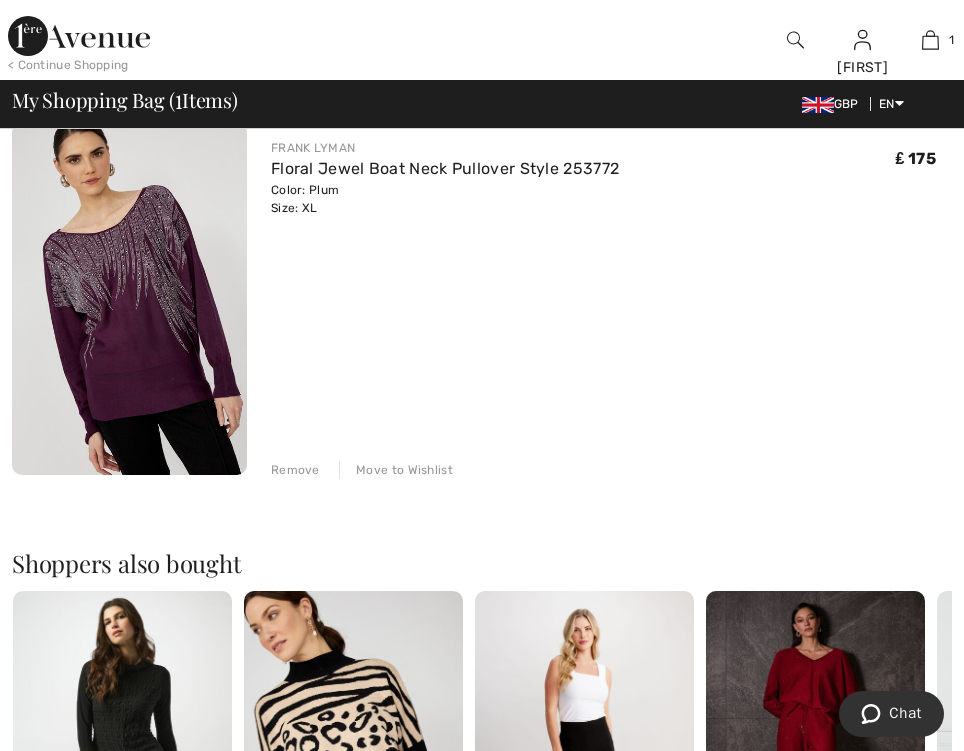 scroll, scrollTop: 207, scrollLeft: 0, axis: vertical 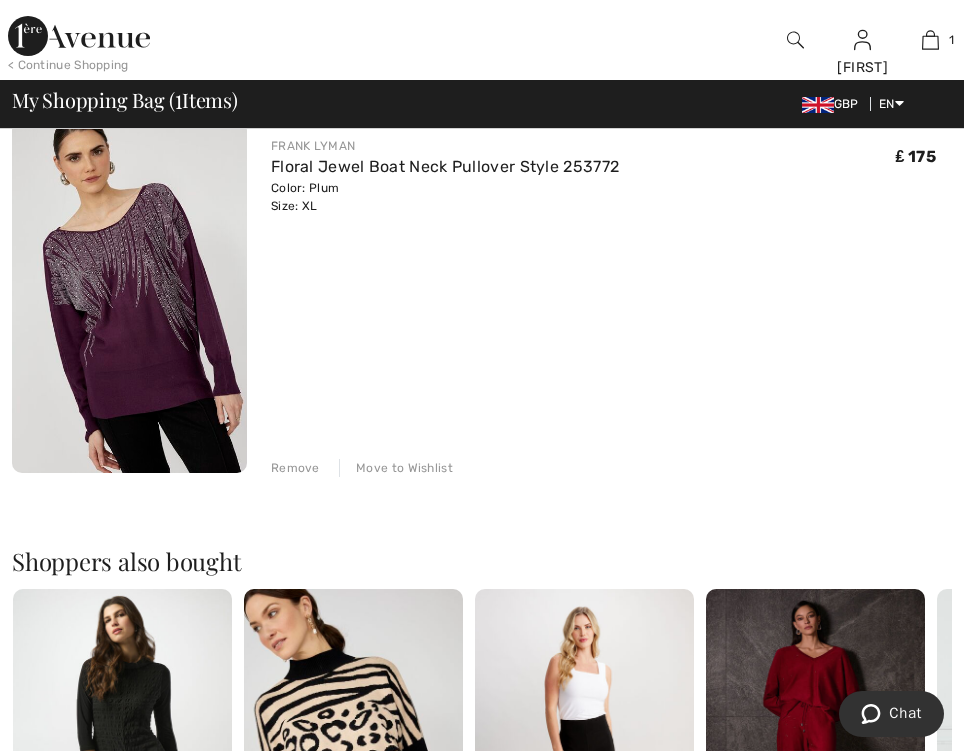 click on "Remove" at bounding box center [295, 468] 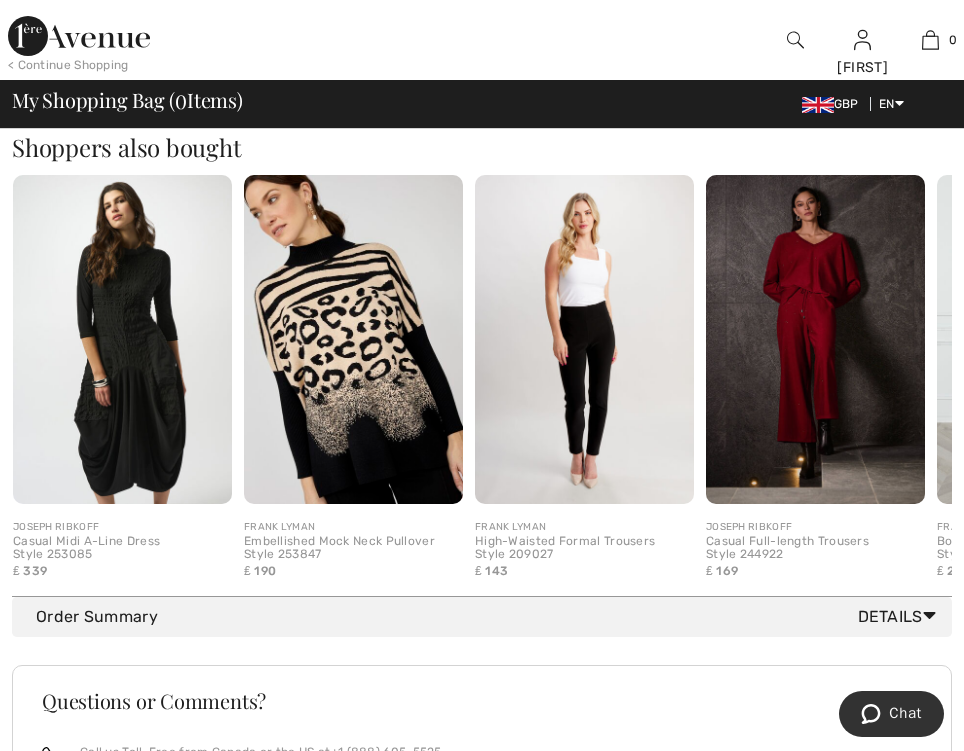 scroll, scrollTop: 669, scrollLeft: 0, axis: vertical 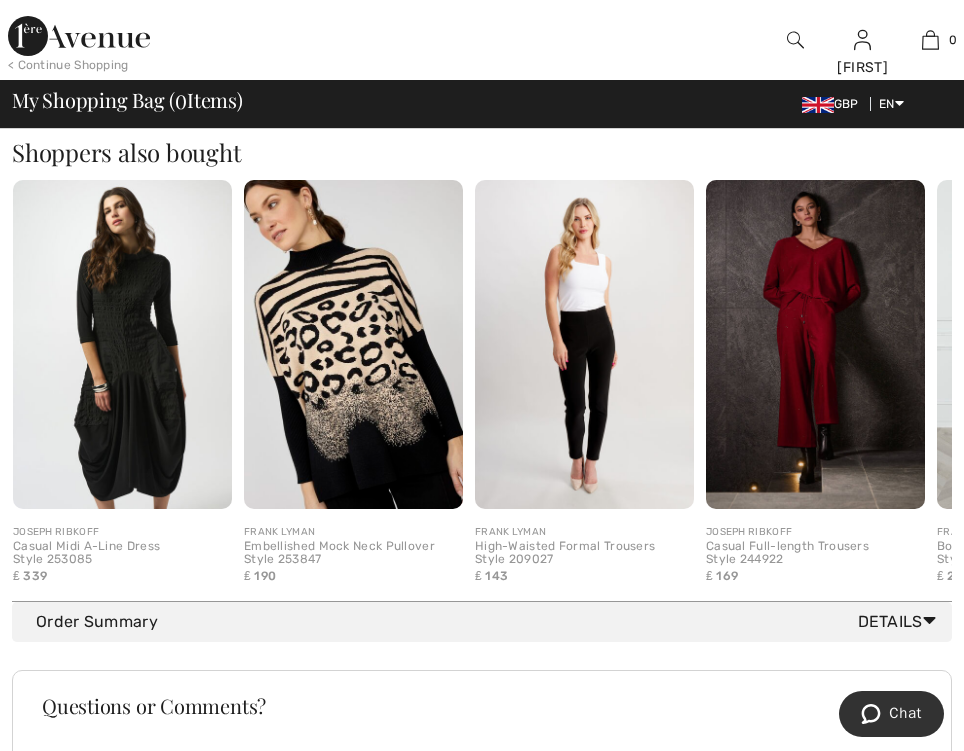 click at bounding box center (353, 344) 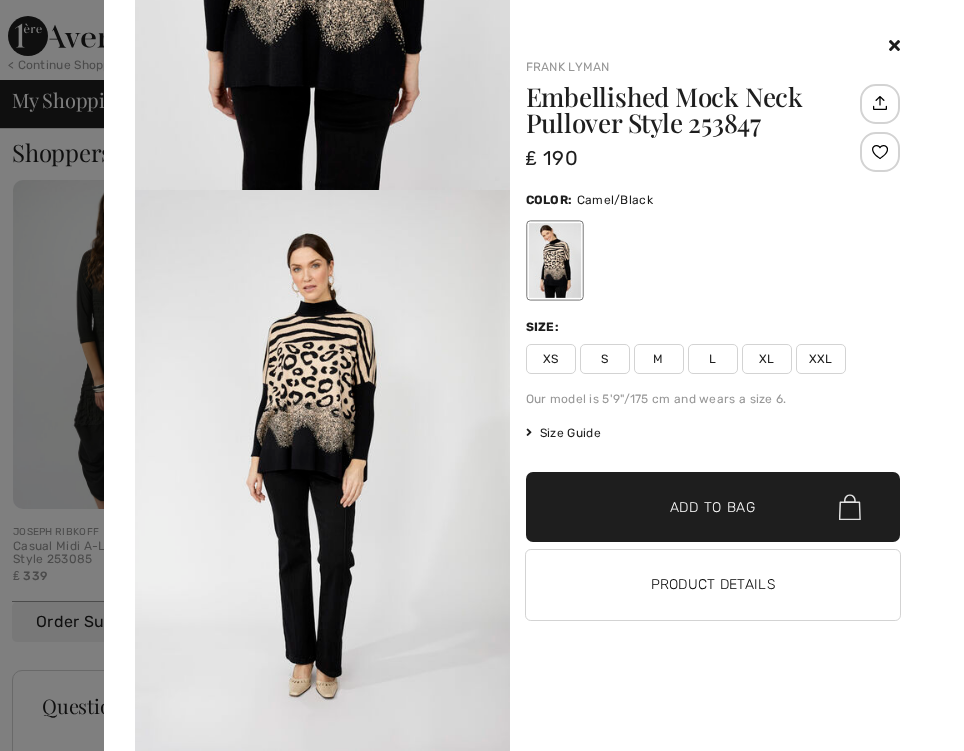scroll, scrollTop: 2127, scrollLeft: 0, axis: vertical 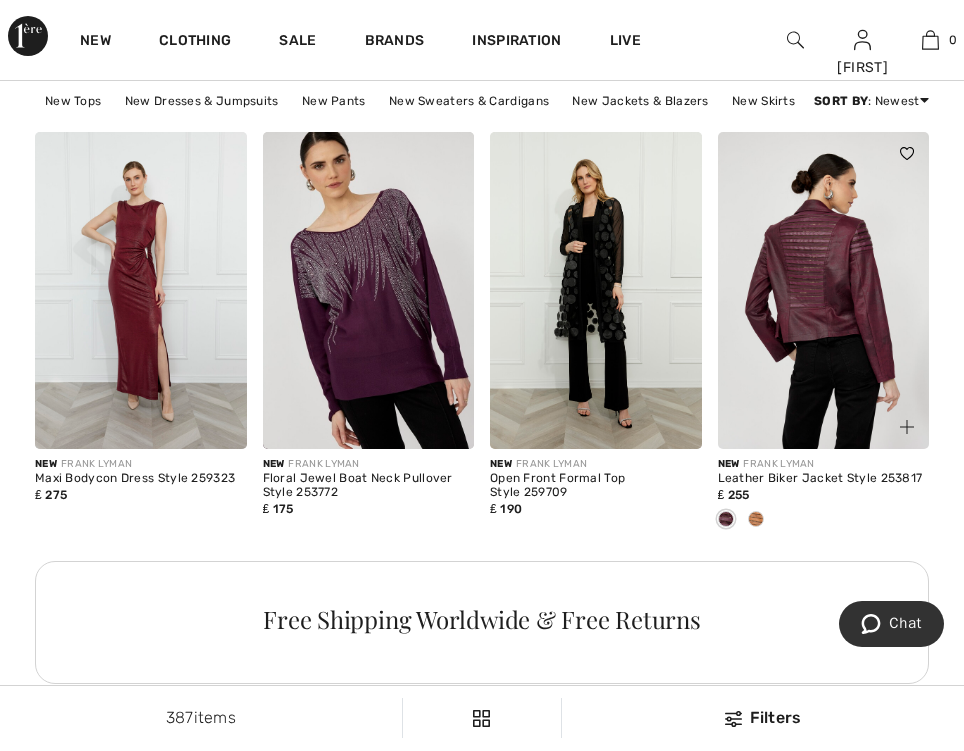 click at bounding box center [824, 290] 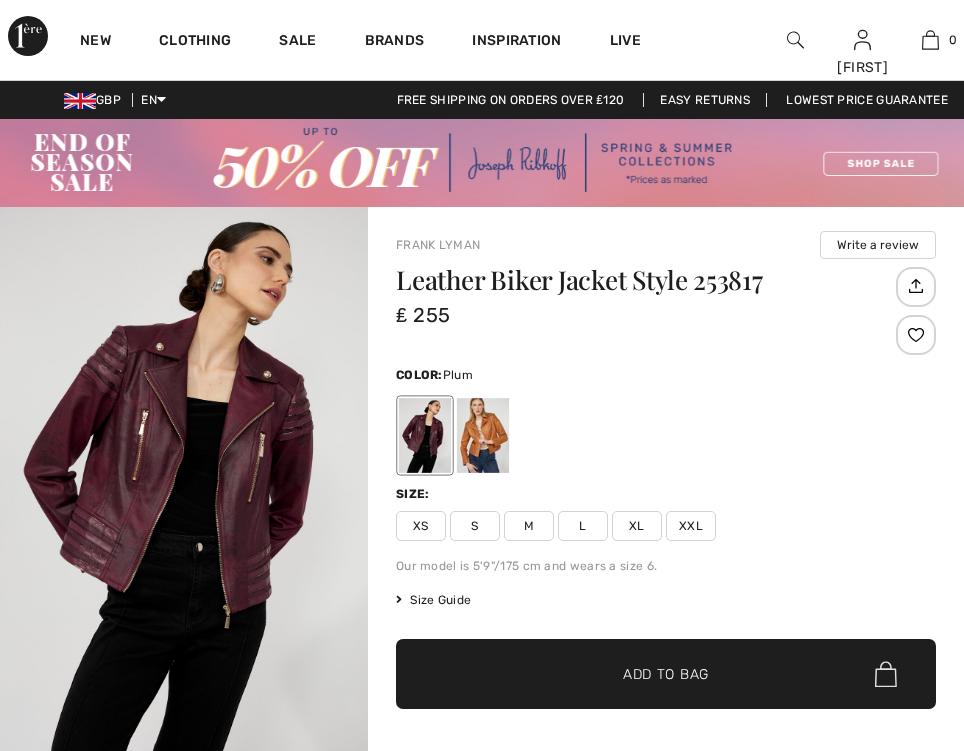 scroll, scrollTop: 0, scrollLeft: 0, axis: both 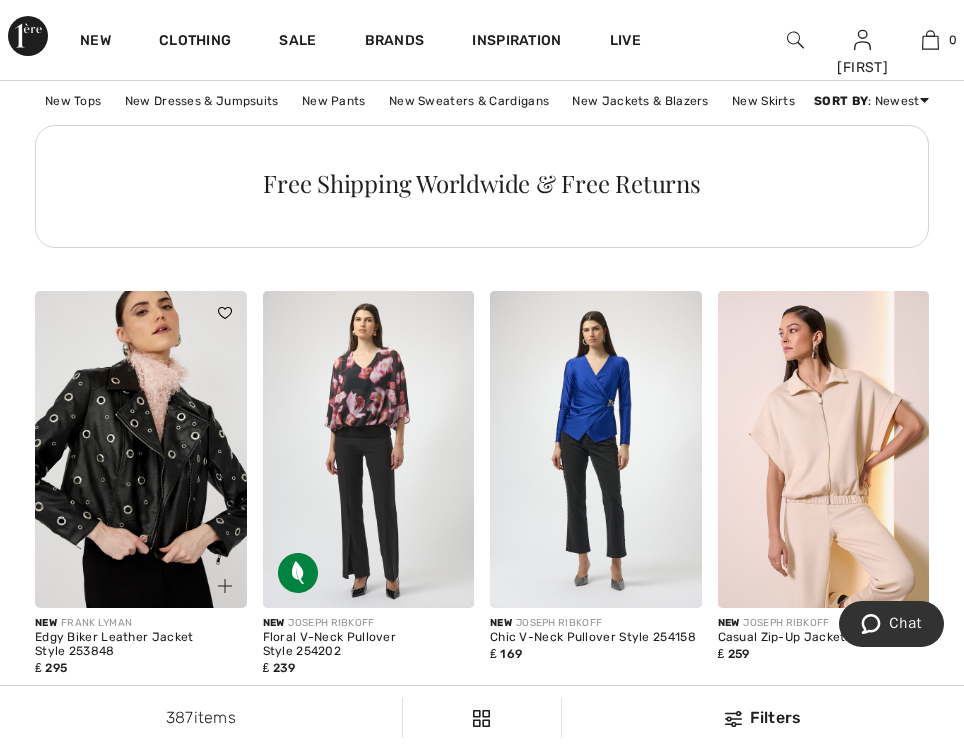 click at bounding box center [141, 449] 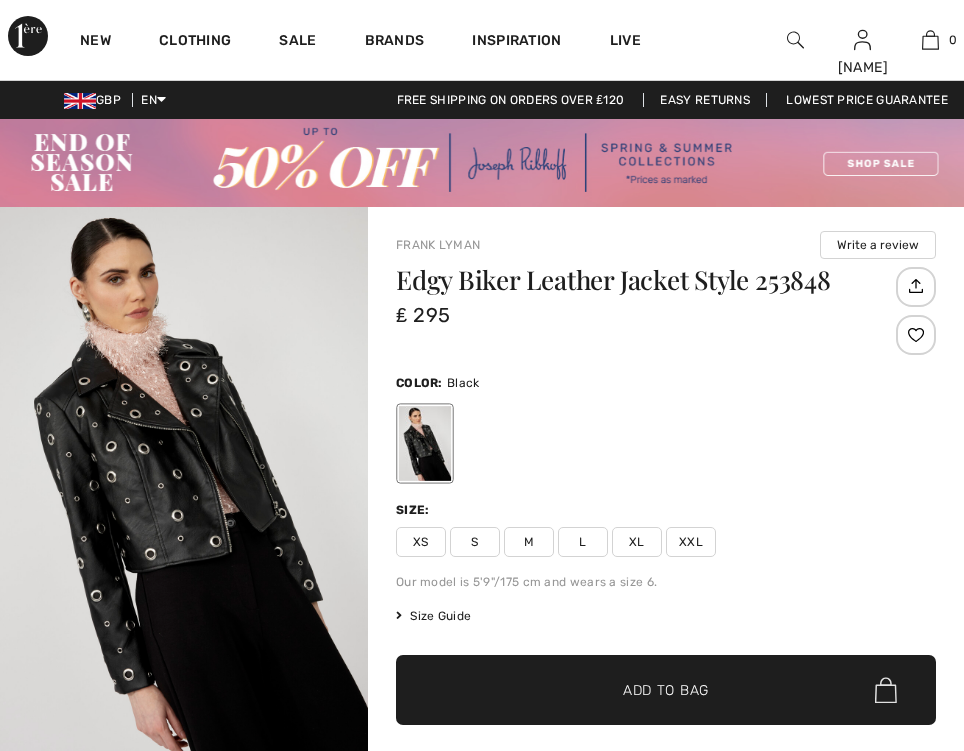 scroll, scrollTop: 0, scrollLeft: 0, axis: both 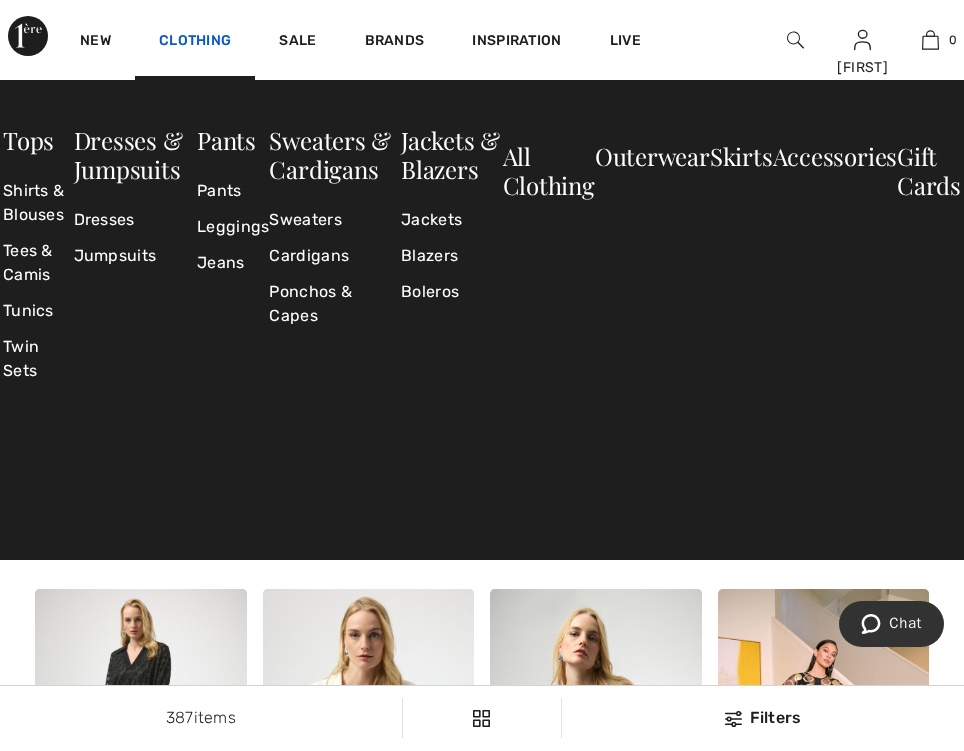 click on "Clothing" at bounding box center (195, 42) 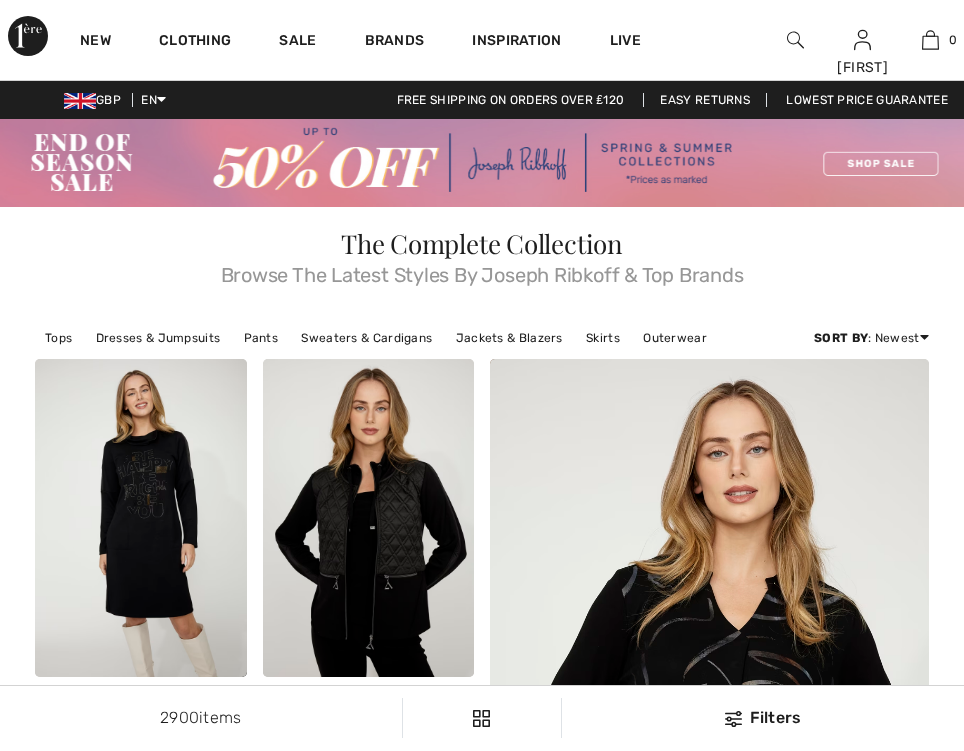scroll, scrollTop: 0, scrollLeft: 0, axis: both 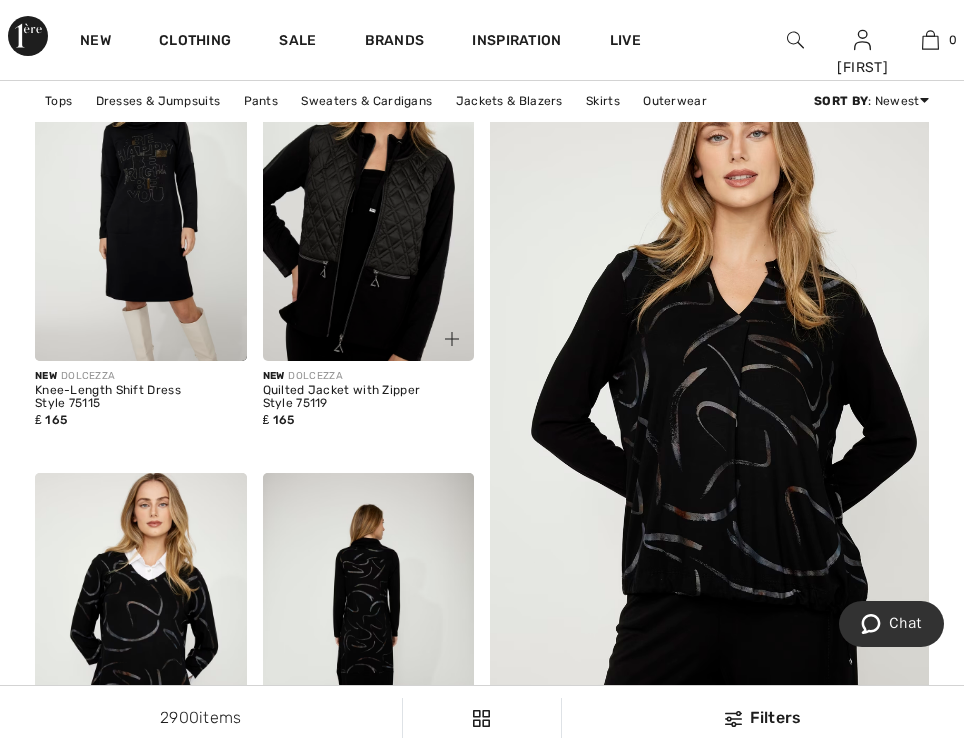click at bounding box center [369, 201] 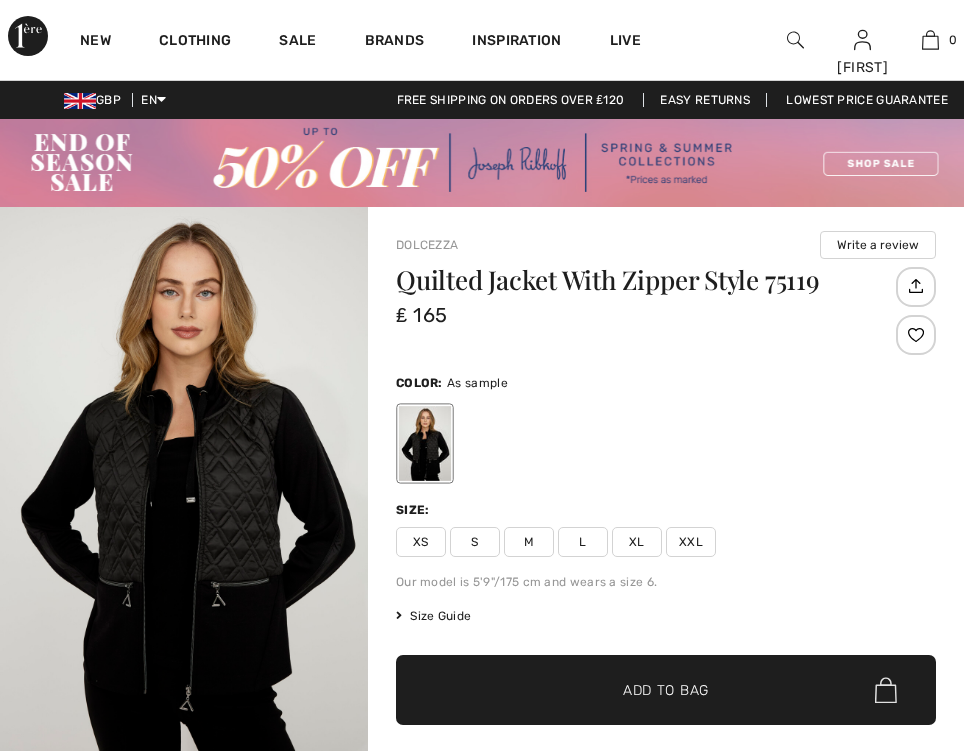 scroll, scrollTop: 0, scrollLeft: 0, axis: both 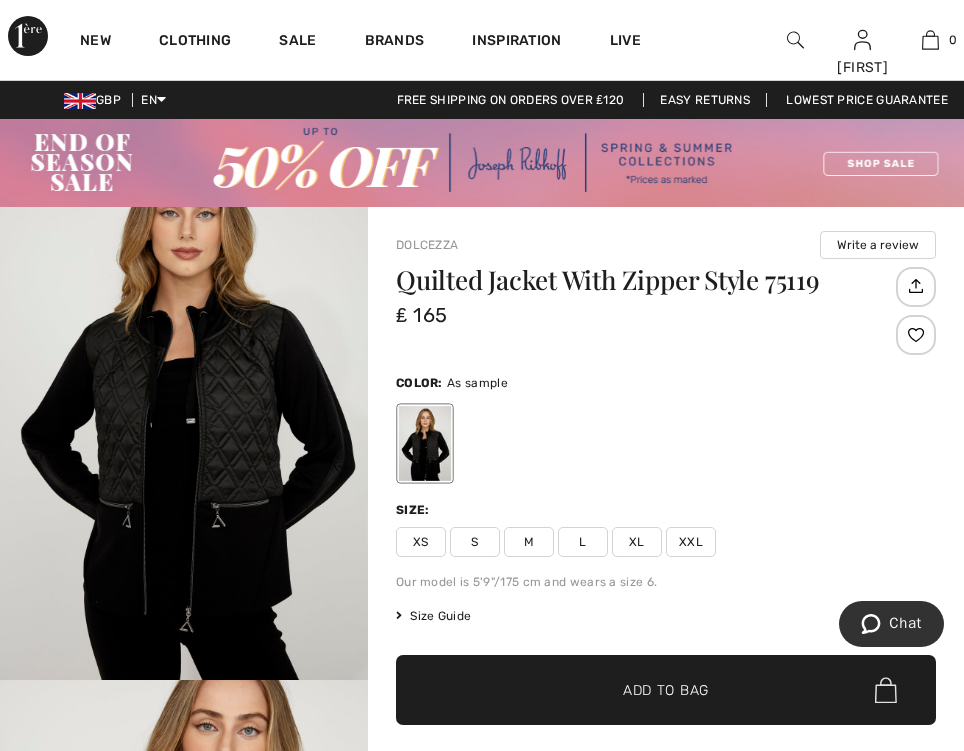 click at bounding box center (184, 404) 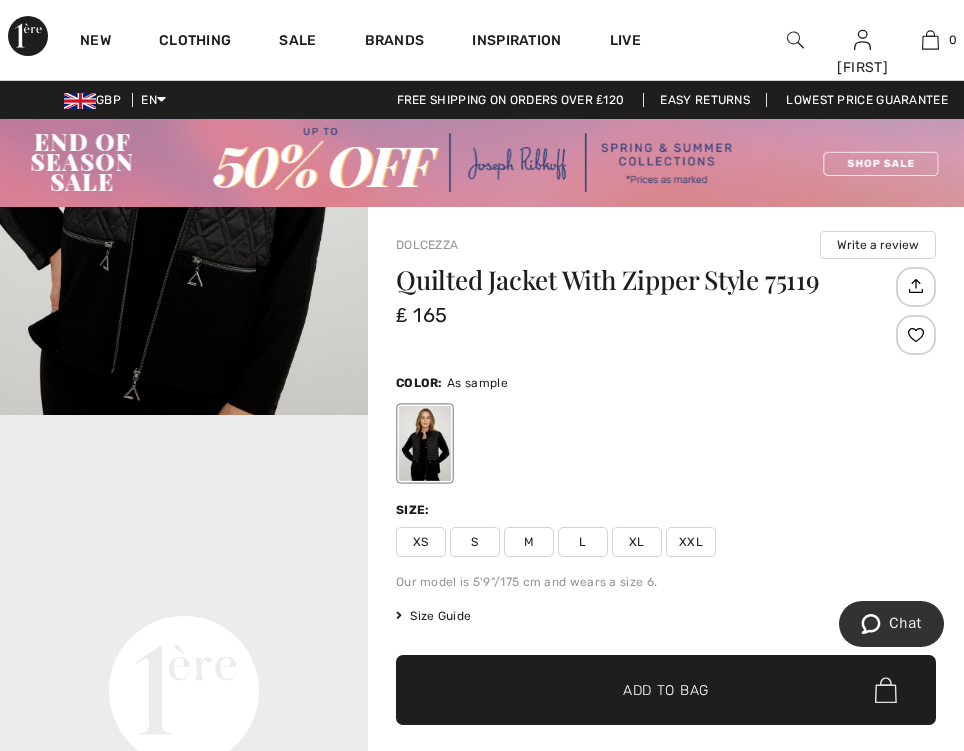 scroll, scrollTop: 1111, scrollLeft: 0, axis: vertical 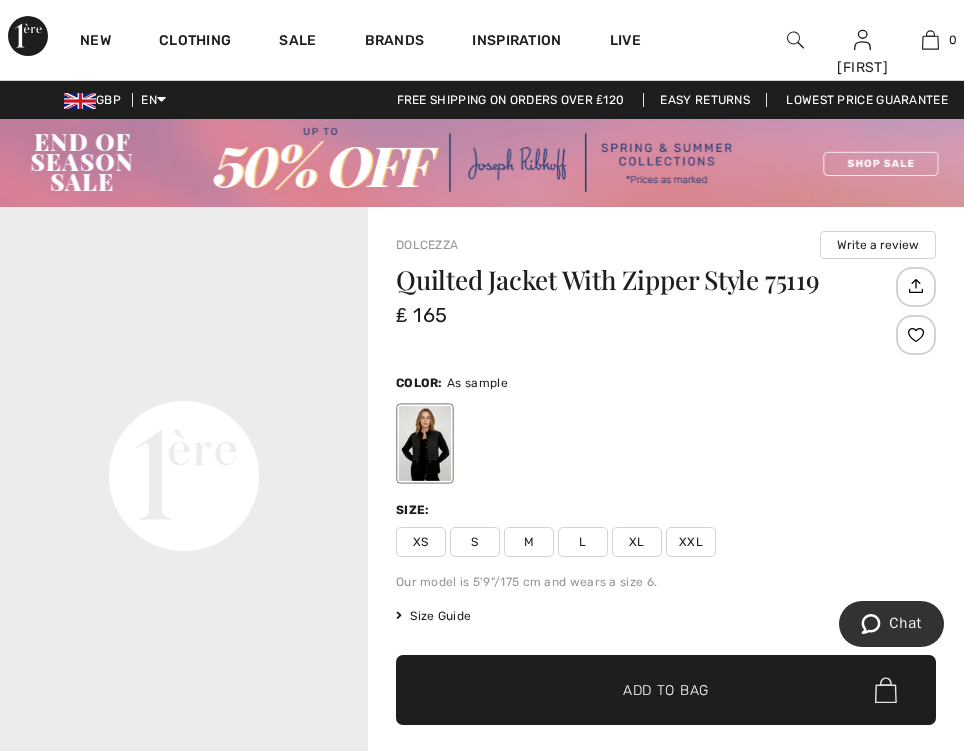 click at bounding box center [666, 443] 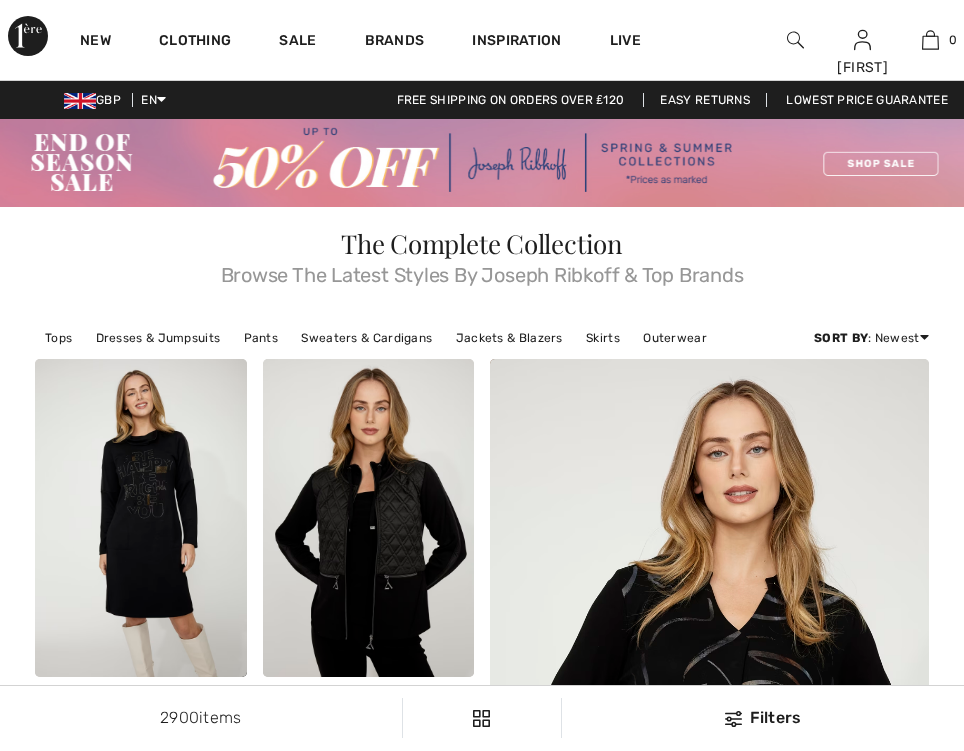 scroll, scrollTop: 316, scrollLeft: 0, axis: vertical 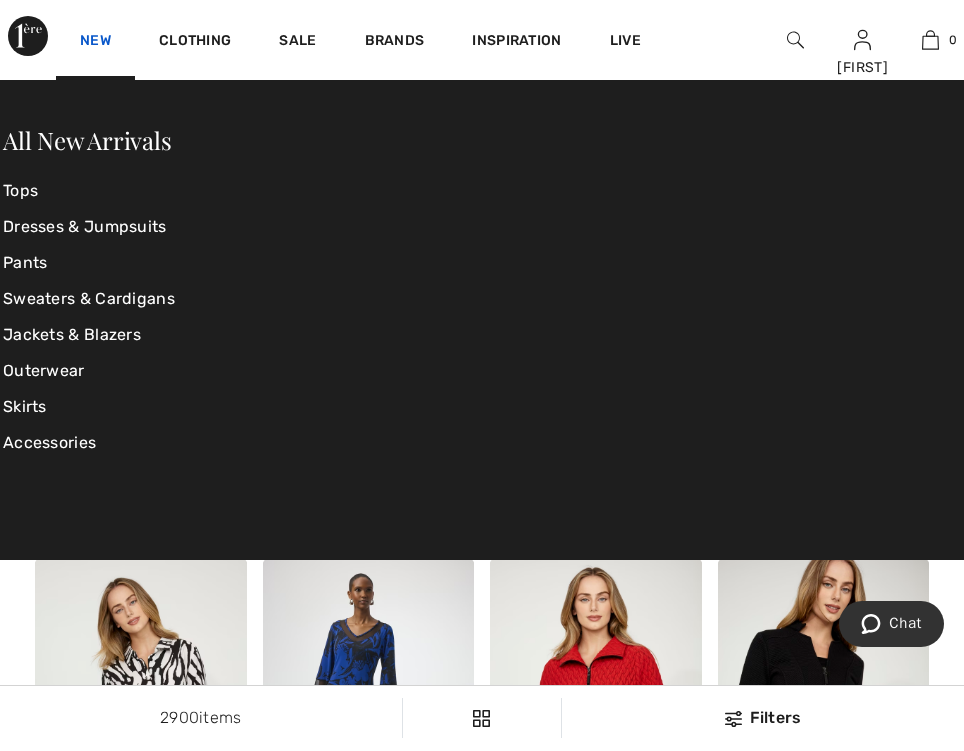 click on "New" at bounding box center (95, 42) 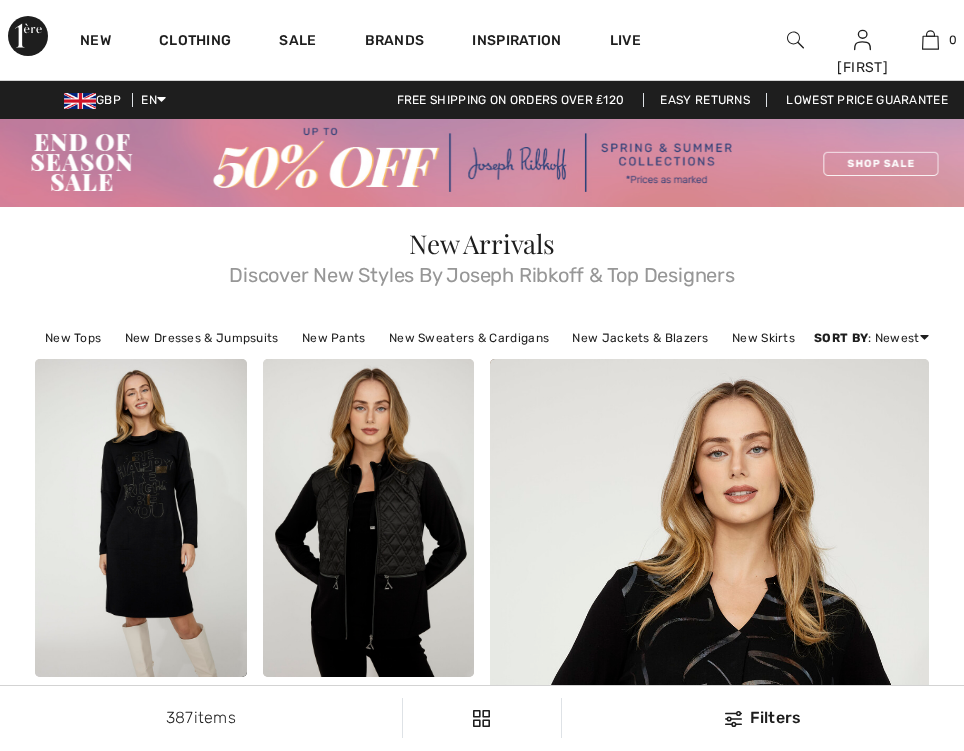 scroll, scrollTop: 0, scrollLeft: 0, axis: both 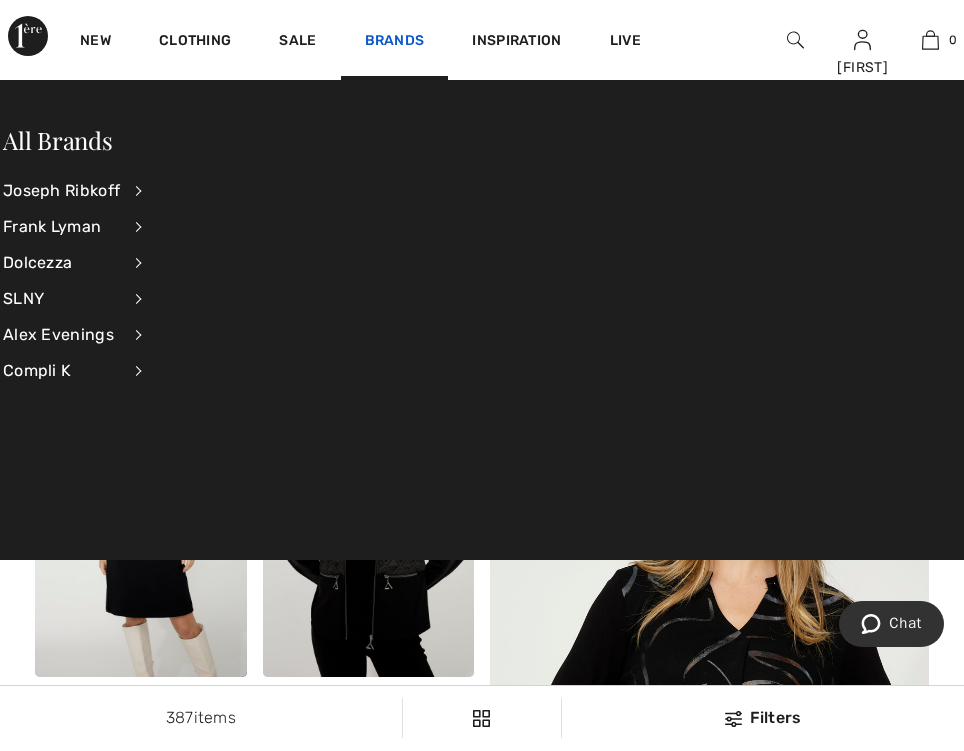 click on "Brands" at bounding box center (395, 42) 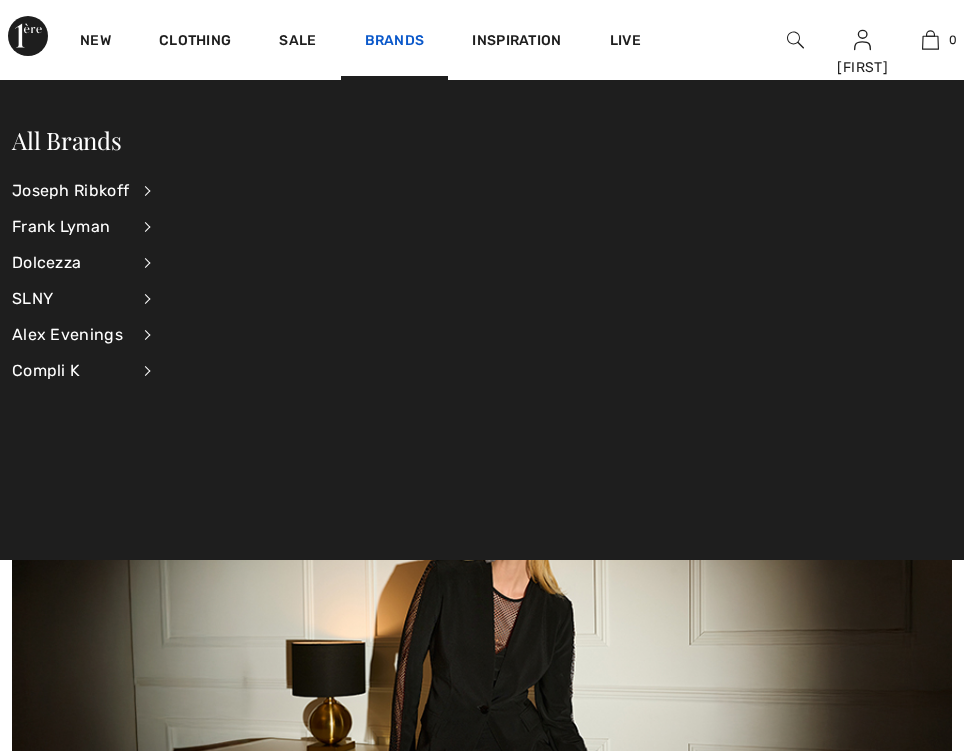 scroll, scrollTop: 0, scrollLeft: 0, axis: both 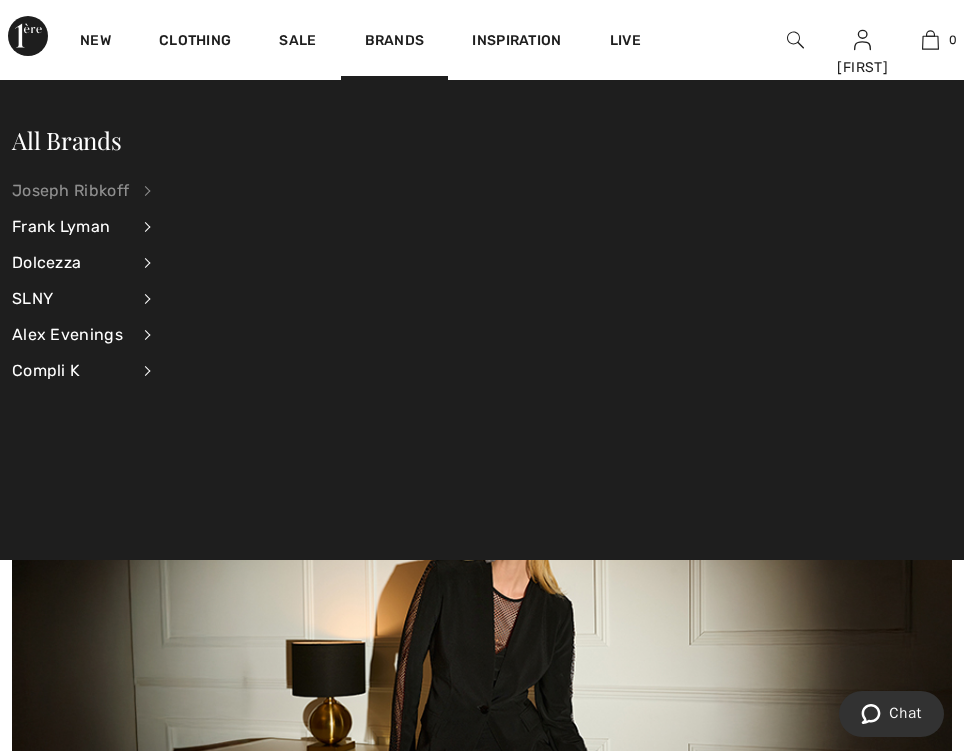 click on "Joseph Ribkoff" at bounding box center [70, 191] 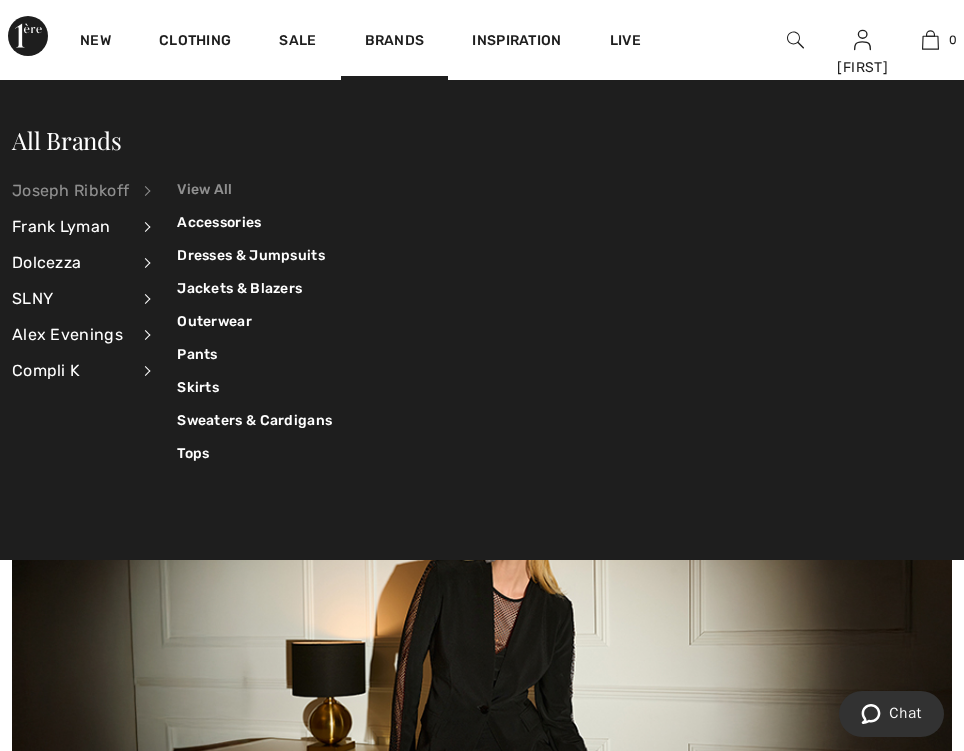 click on "View All" at bounding box center [254, 189] 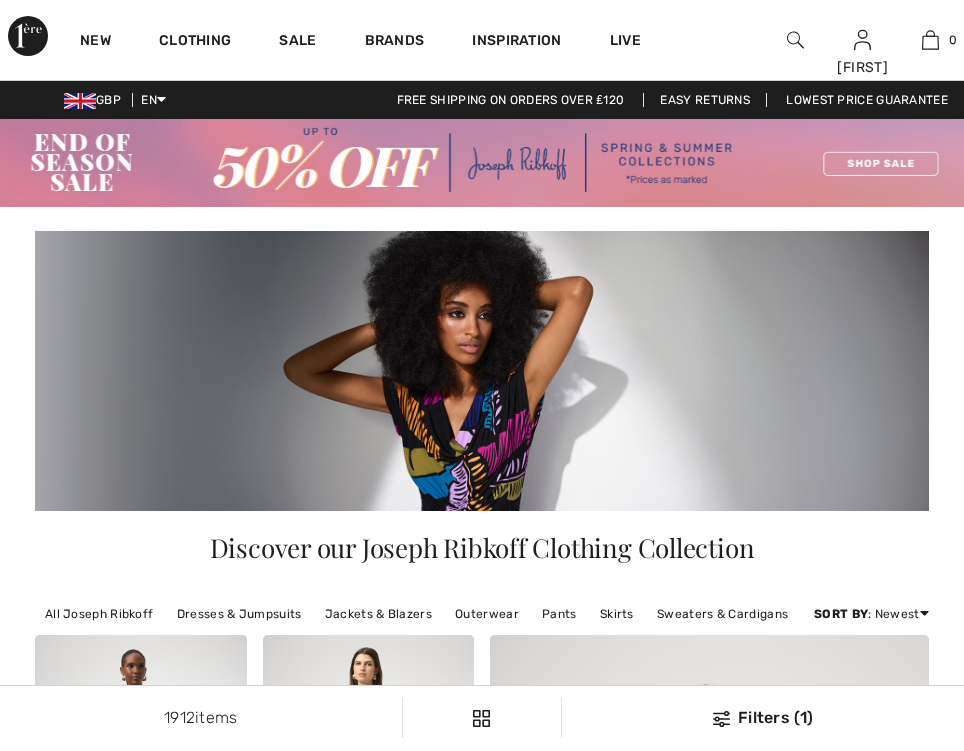 scroll, scrollTop: 0, scrollLeft: 0, axis: both 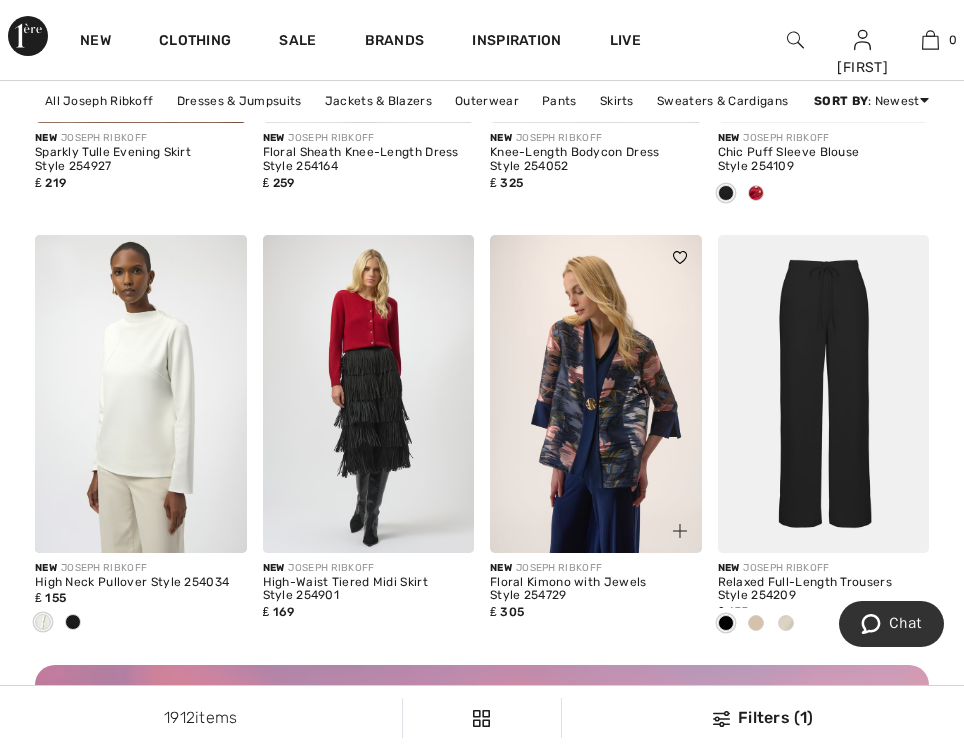click at bounding box center (596, 393) 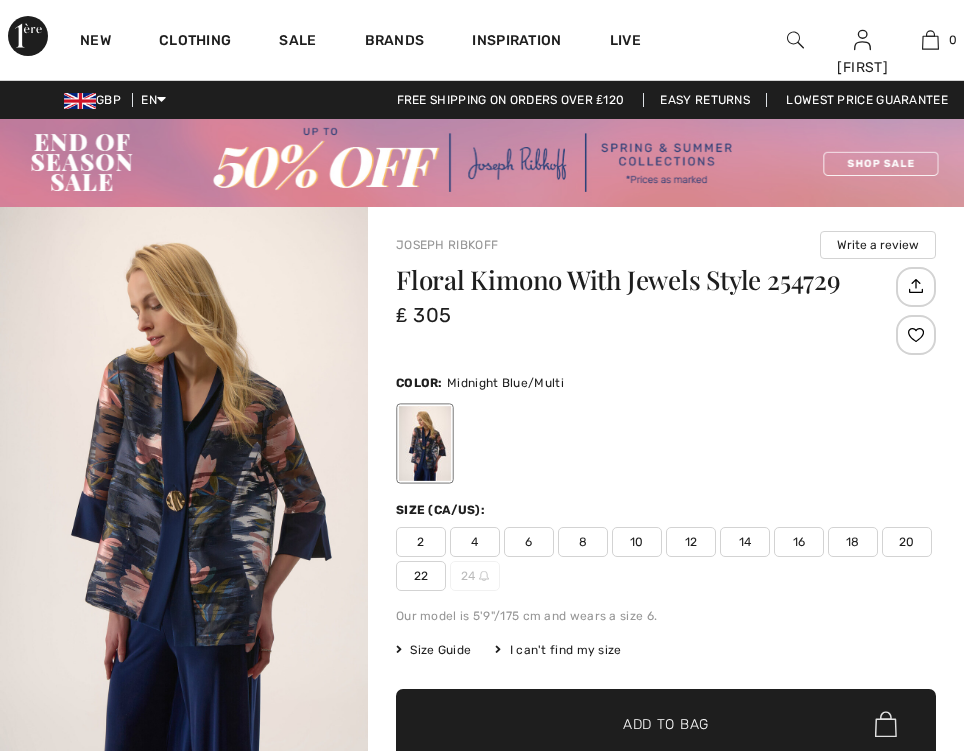 scroll, scrollTop: 0, scrollLeft: 0, axis: both 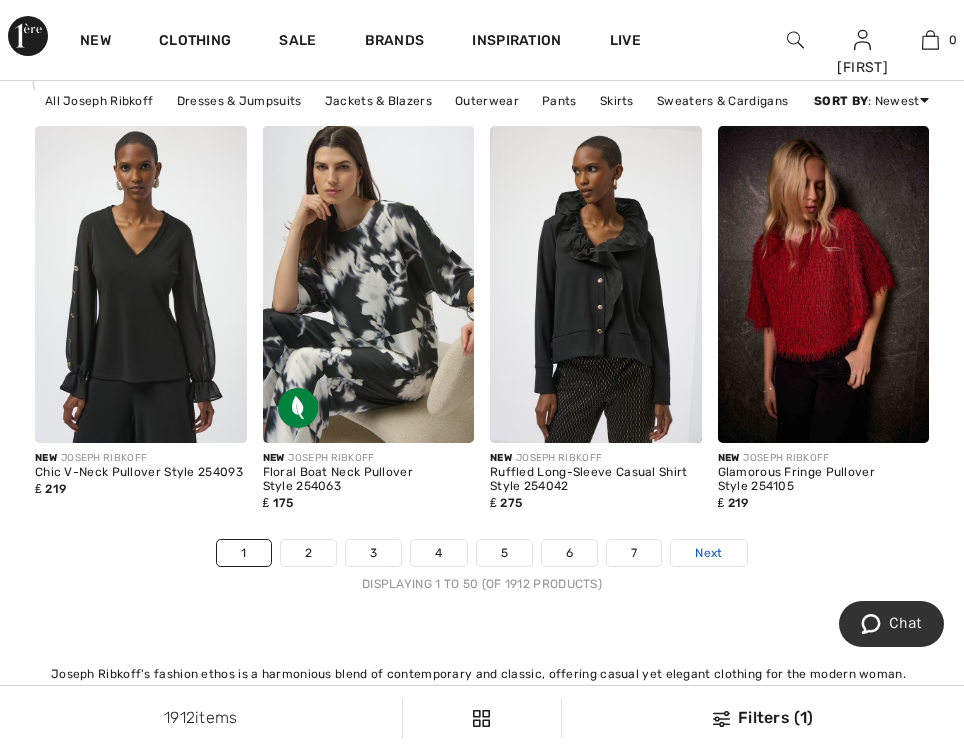 click on "Next" at bounding box center (708, 553) 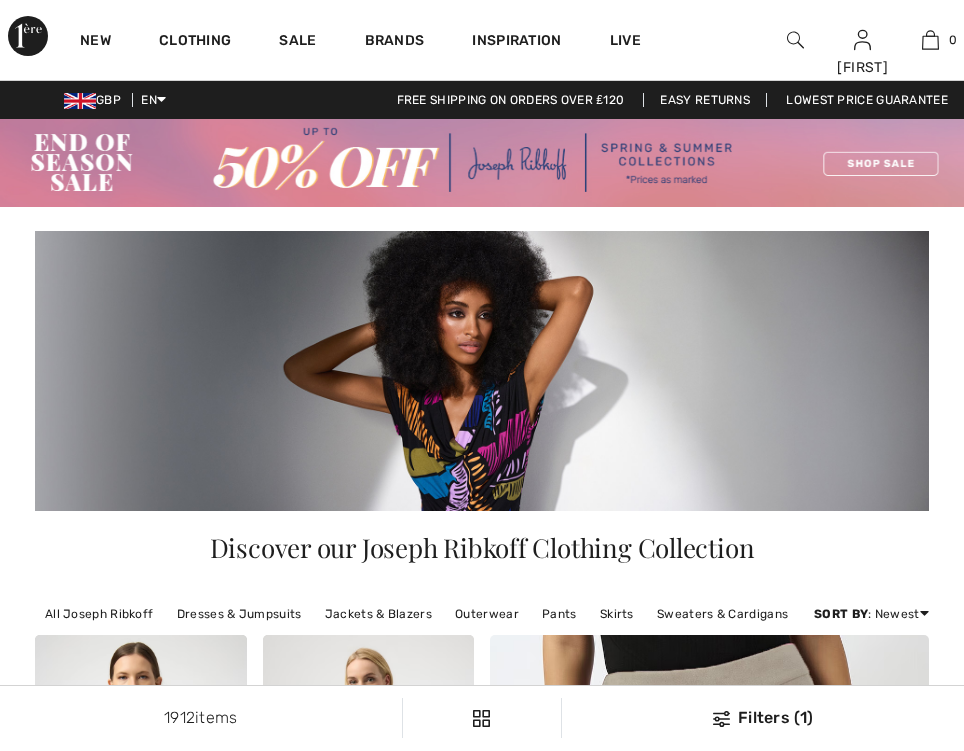 scroll, scrollTop: 394, scrollLeft: 0, axis: vertical 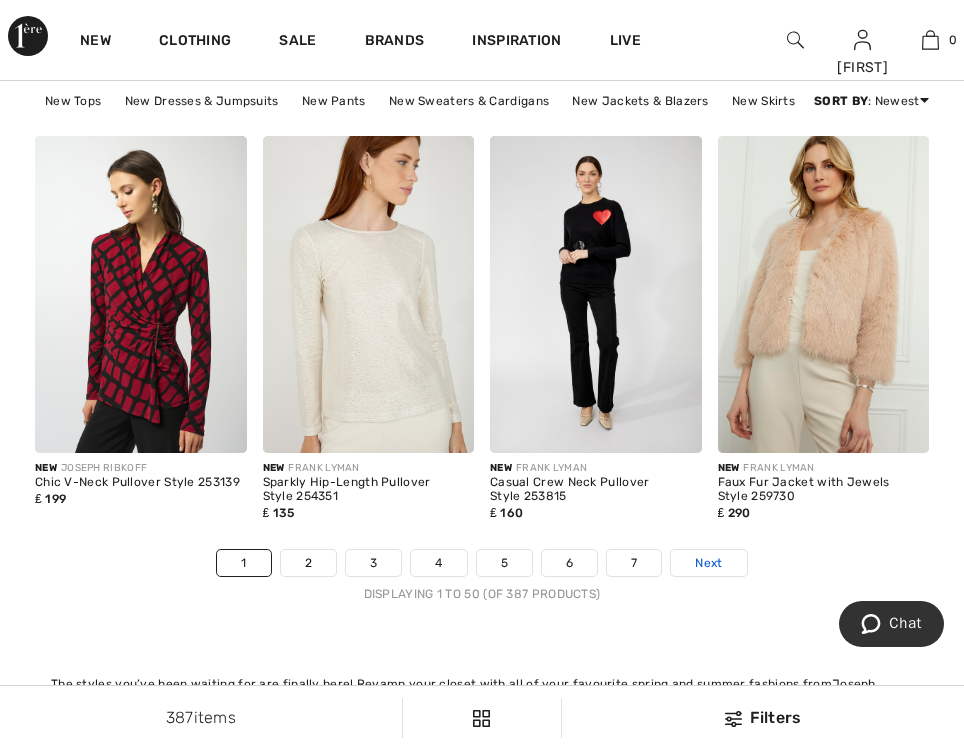 click on "Next" at bounding box center (708, 563) 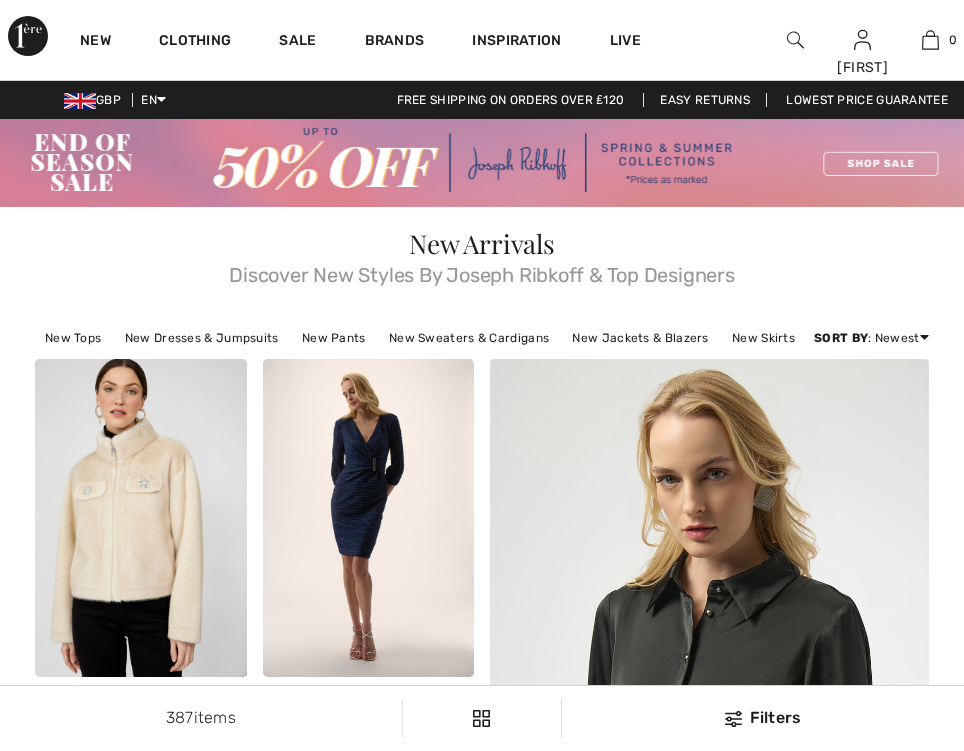 scroll, scrollTop: 182, scrollLeft: 0, axis: vertical 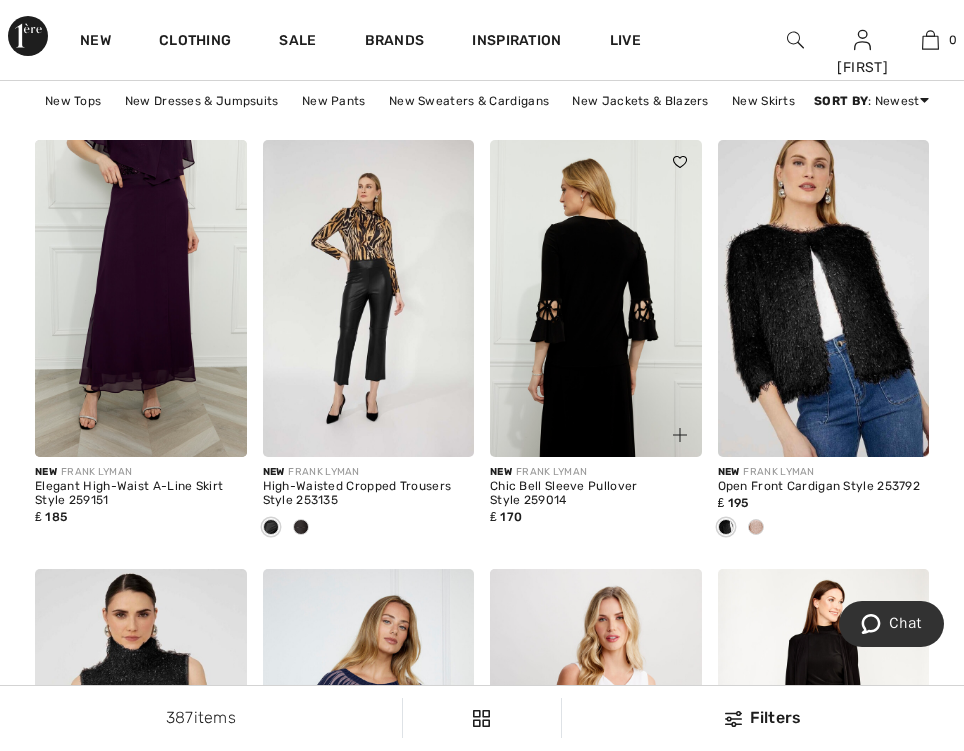 click at bounding box center (596, 298) 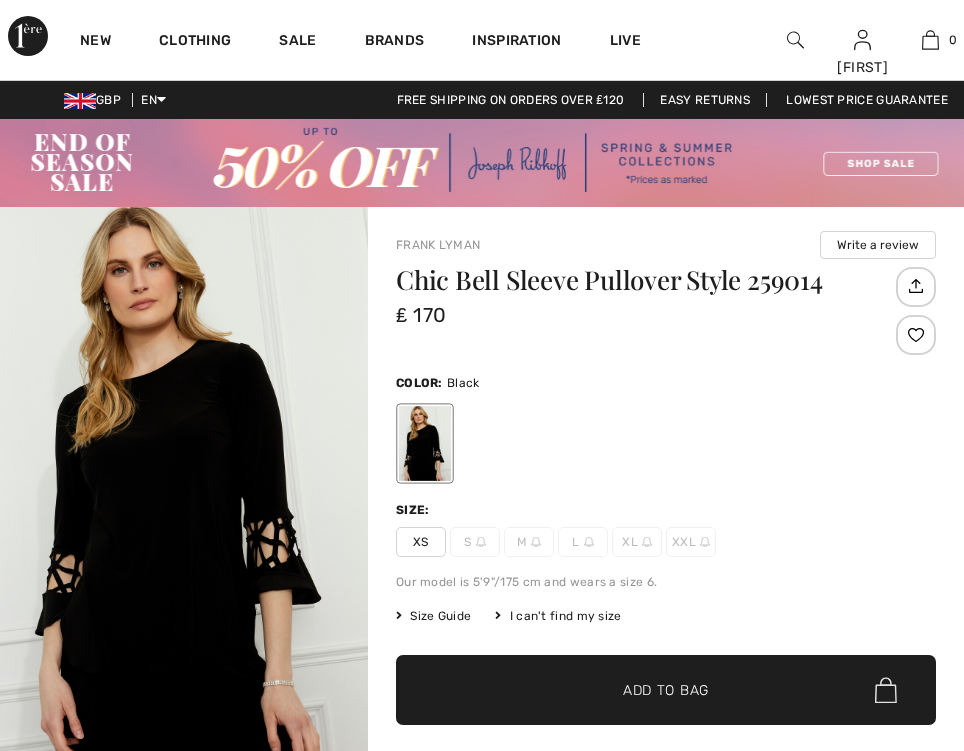 scroll, scrollTop: 41, scrollLeft: 0, axis: vertical 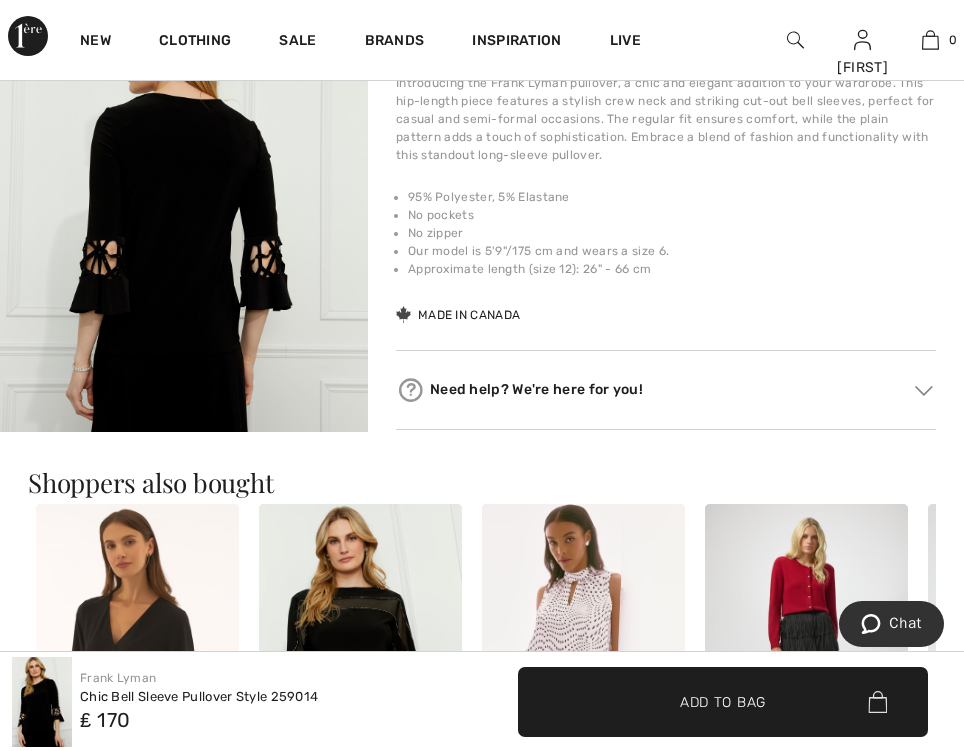 click at bounding box center (184, 237) 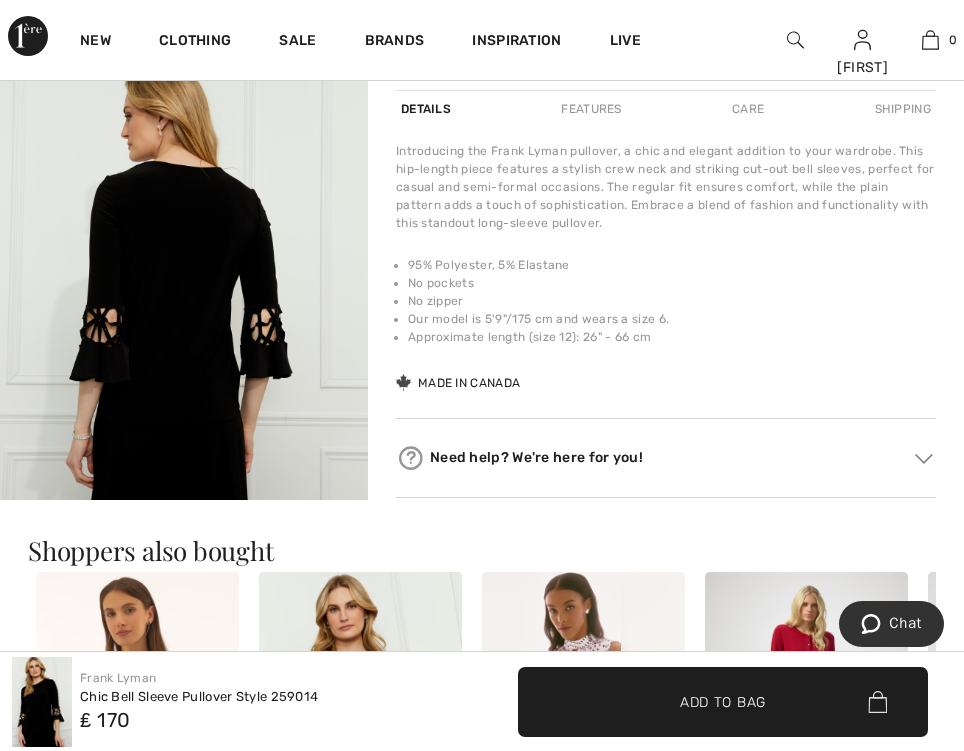 scroll, scrollTop: 727, scrollLeft: 0, axis: vertical 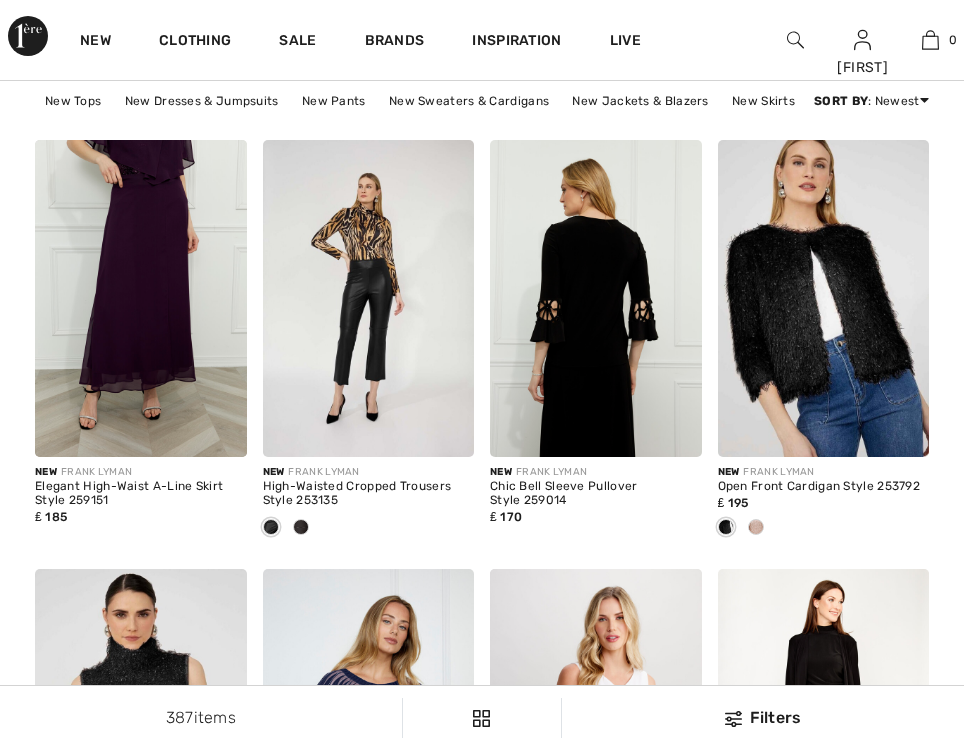 click at bounding box center (596, 298) 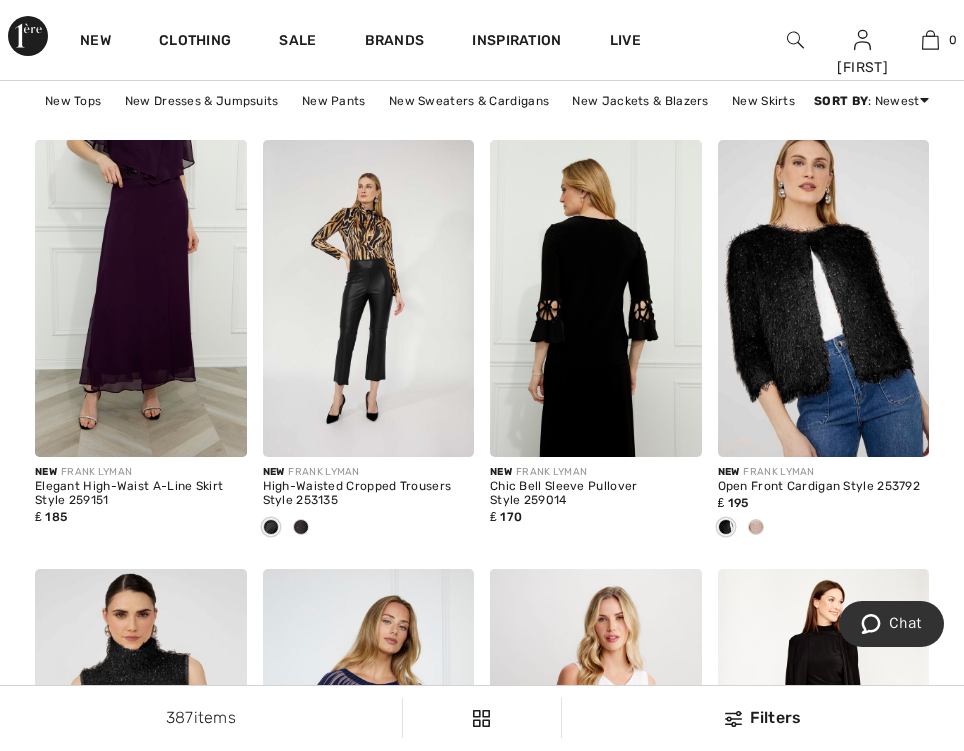 click at bounding box center [596, 298] 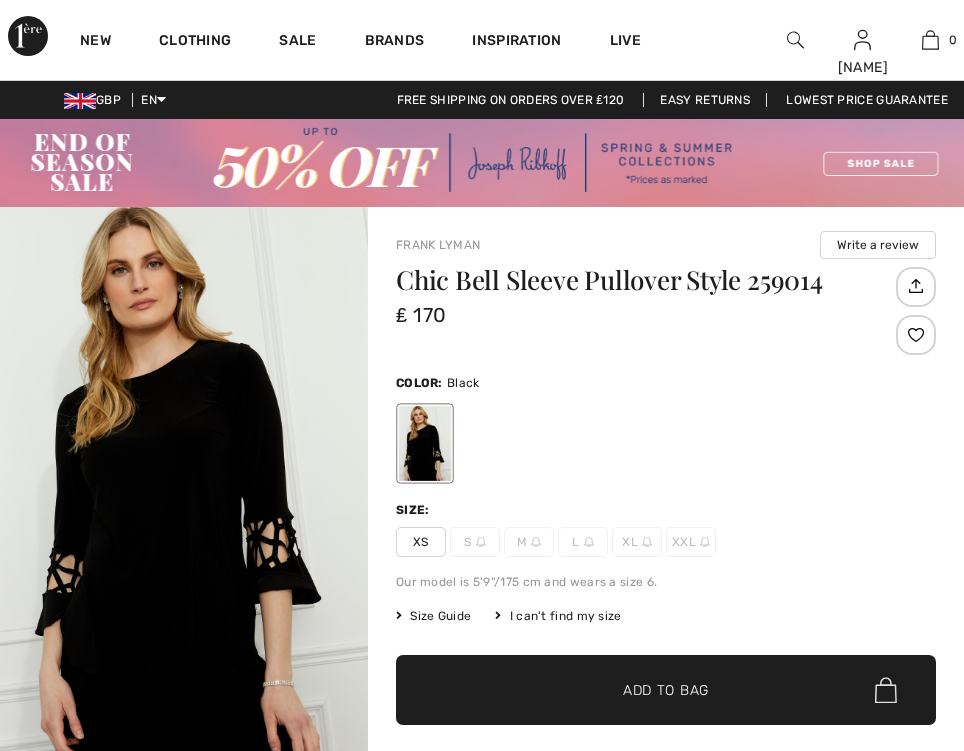 scroll, scrollTop: 0, scrollLeft: 0, axis: both 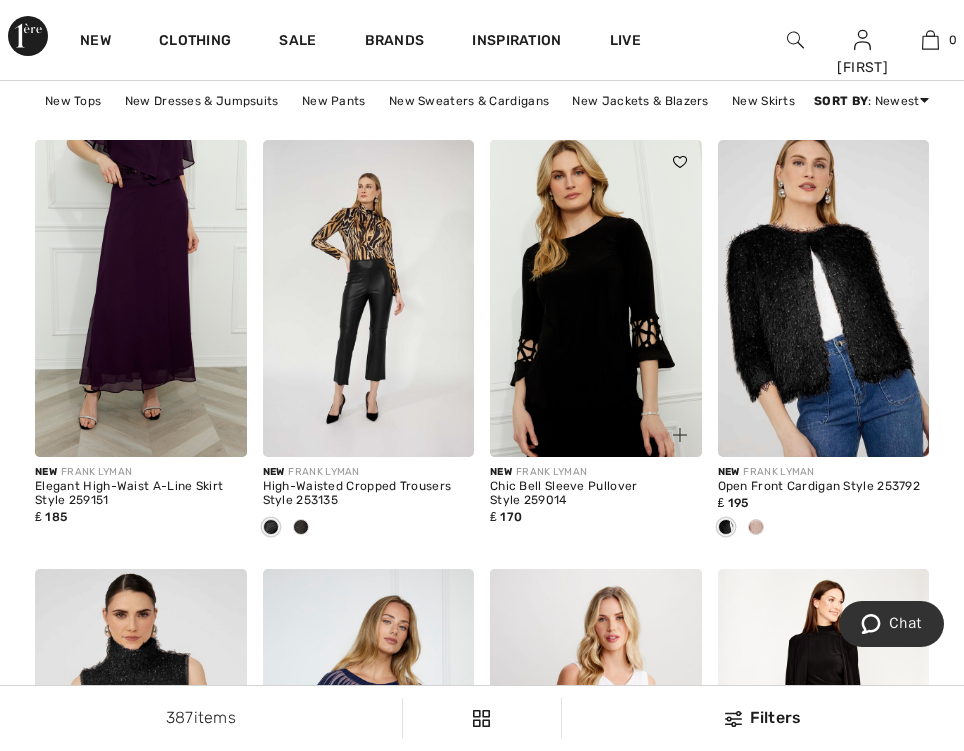 click at bounding box center (596, 298) 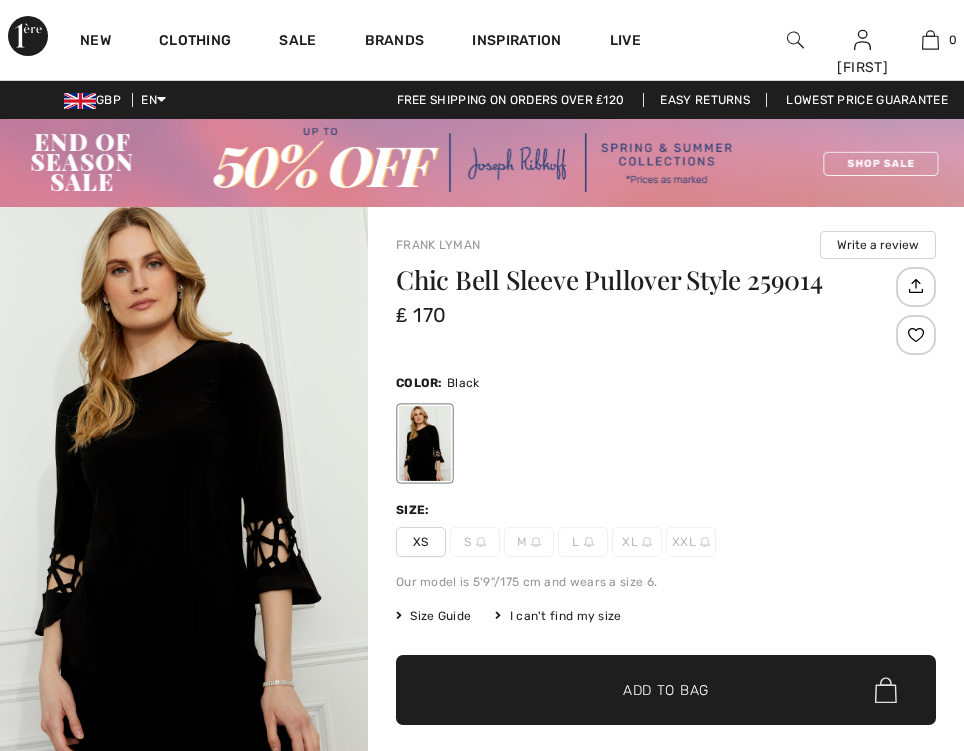 scroll, scrollTop: 0, scrollLeft: 0, axis: both 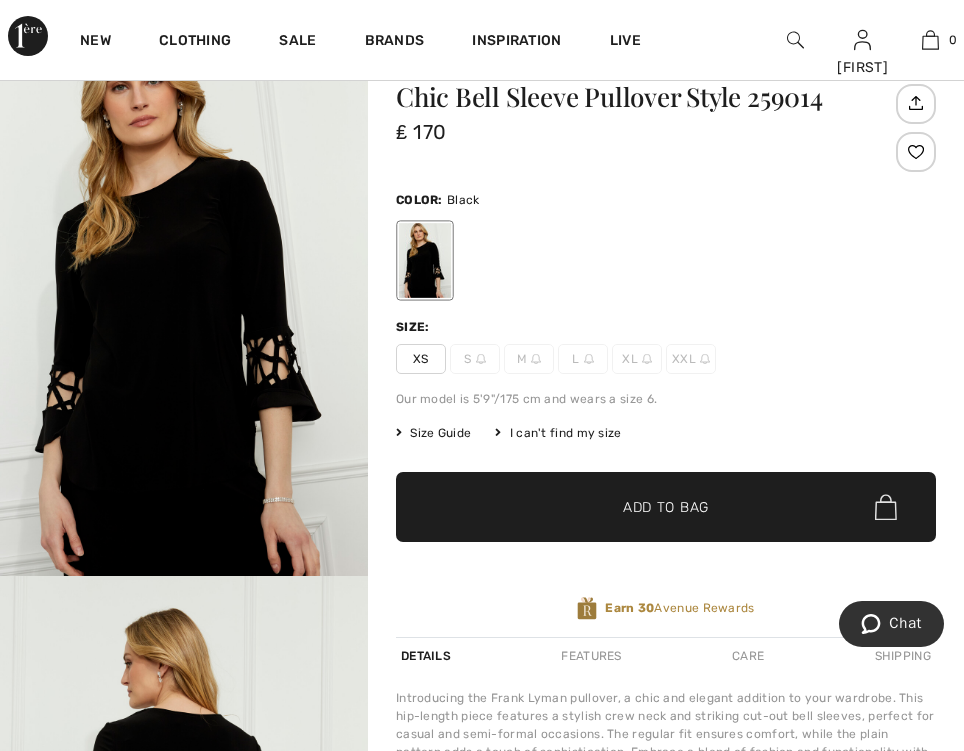 click on "Size Guide" at bounding box center [433, 433] 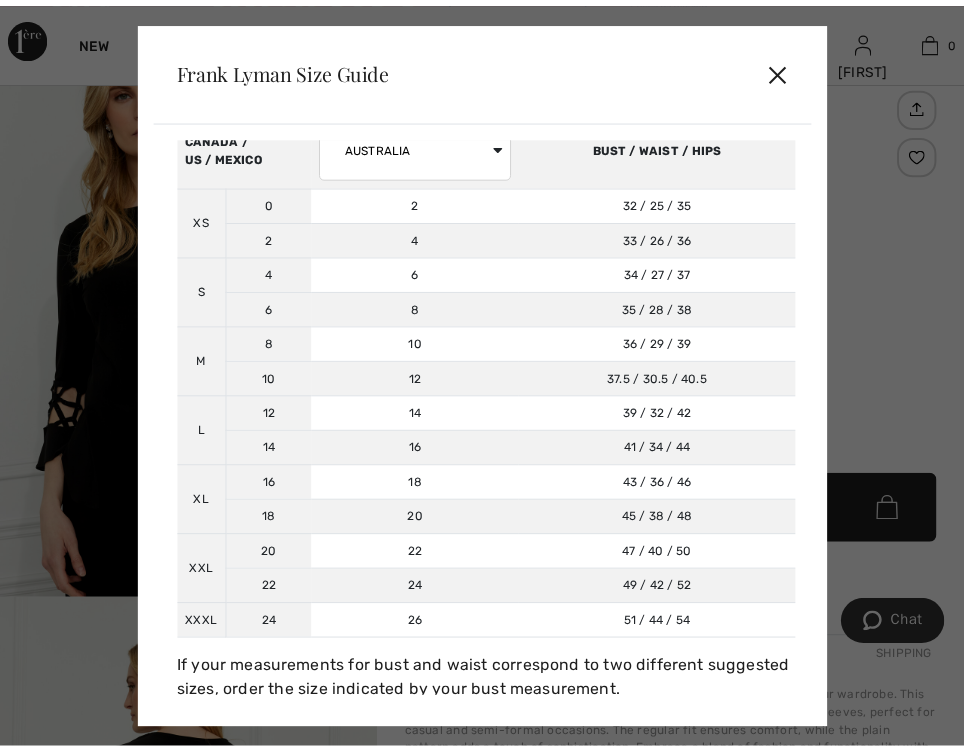 scroll, scrollTop: 111, scrollLeft: 0, axis: vertical 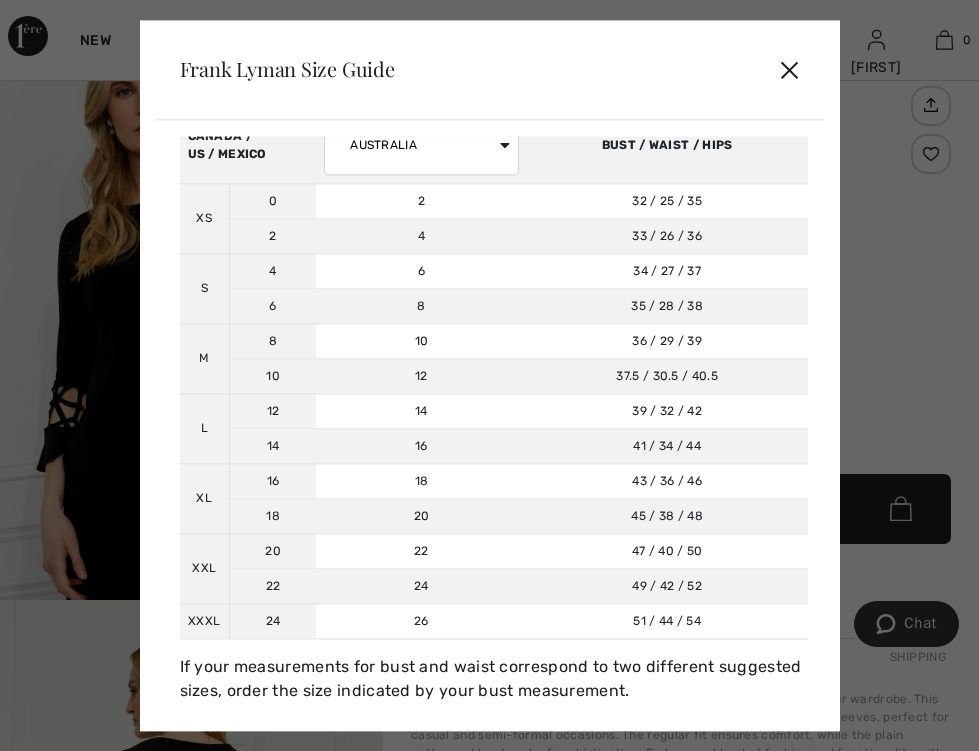 click on "✕" at bounding box center [789, 70] 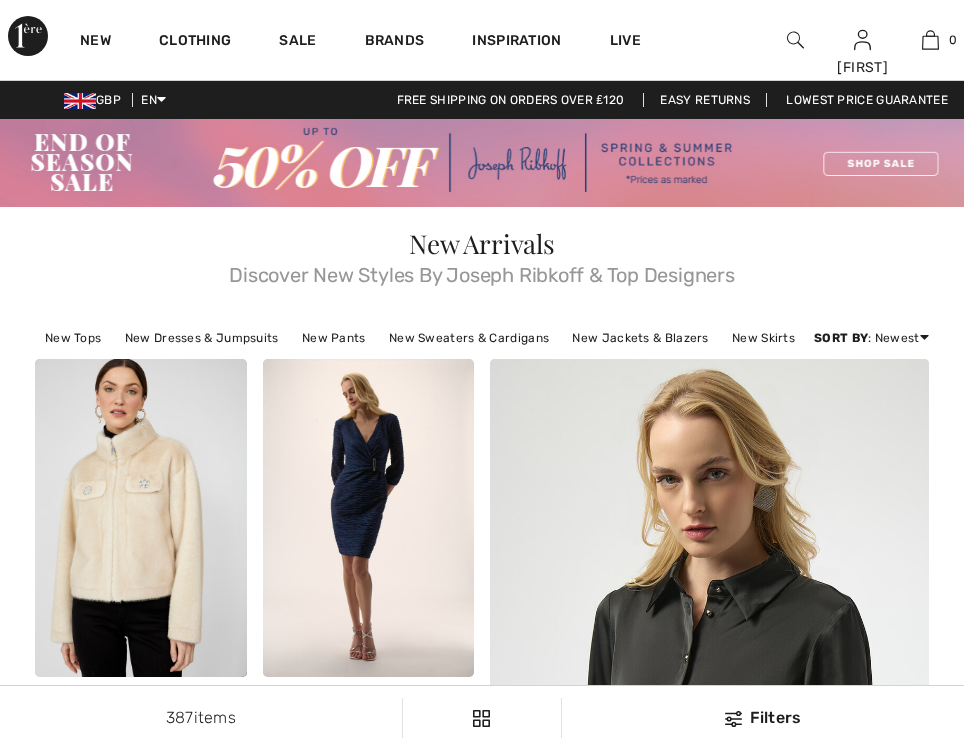 scroll, scrollTop: 2848, scrollLeft: 0, axis: vertical 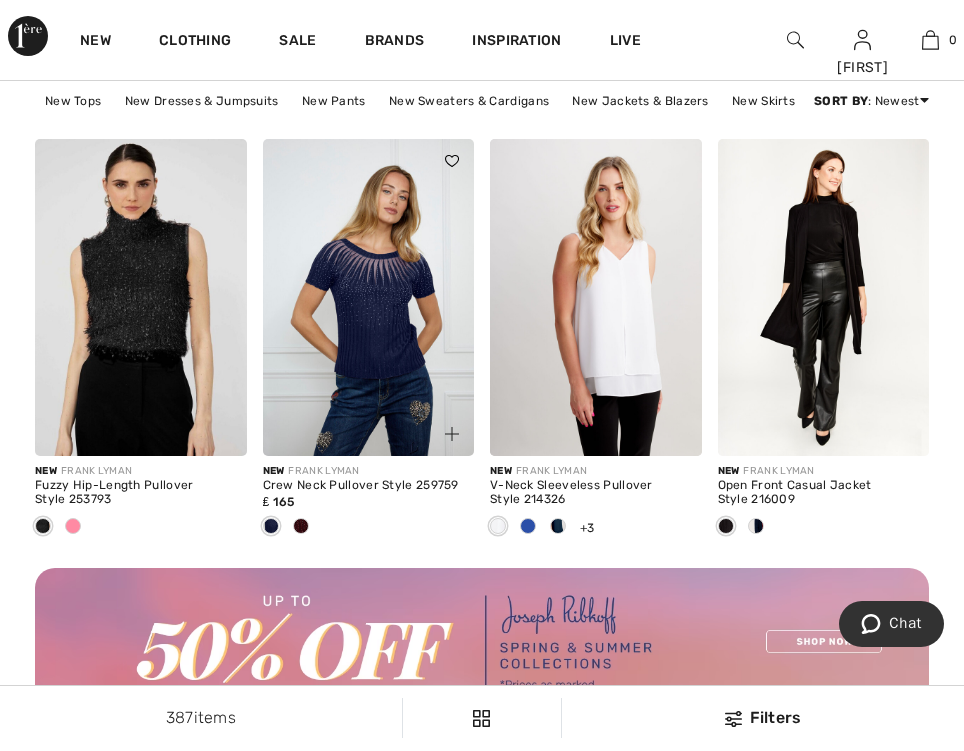 click at bounding box center [369, 297] 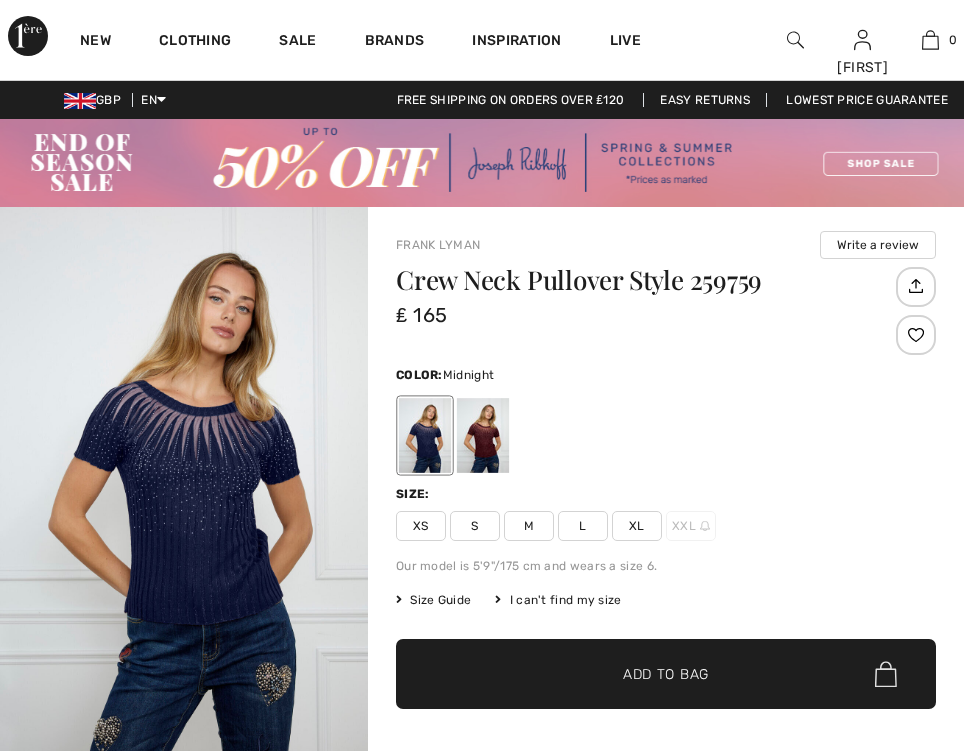 scroll, scrollTop: 96, scrollLeft: 0, axis: vertical 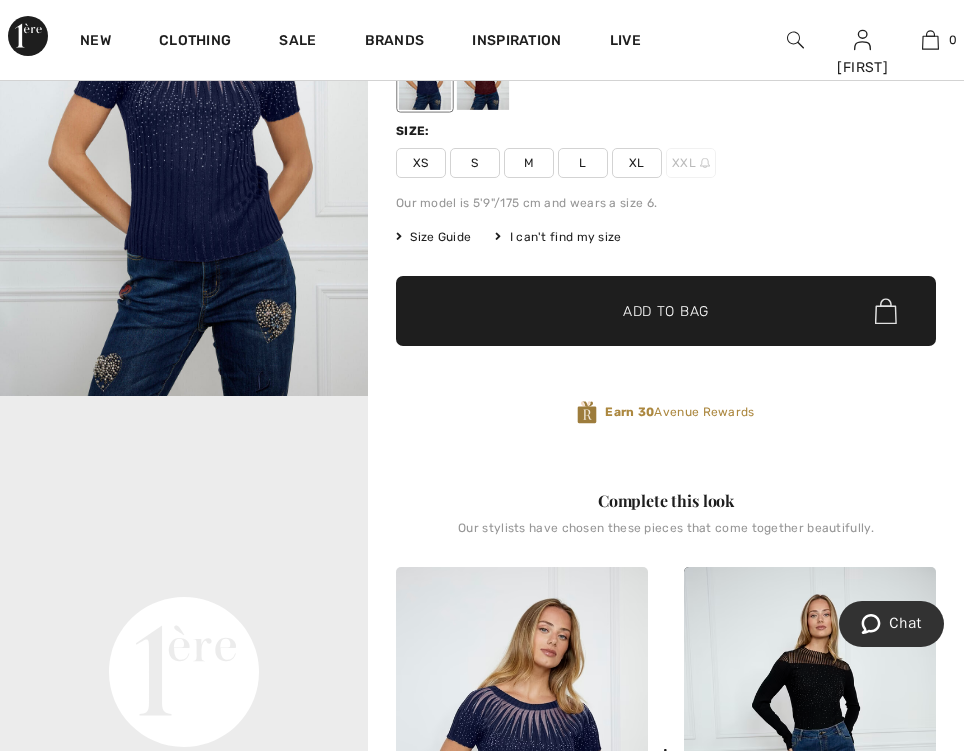 click at bounding box center (184, 120) 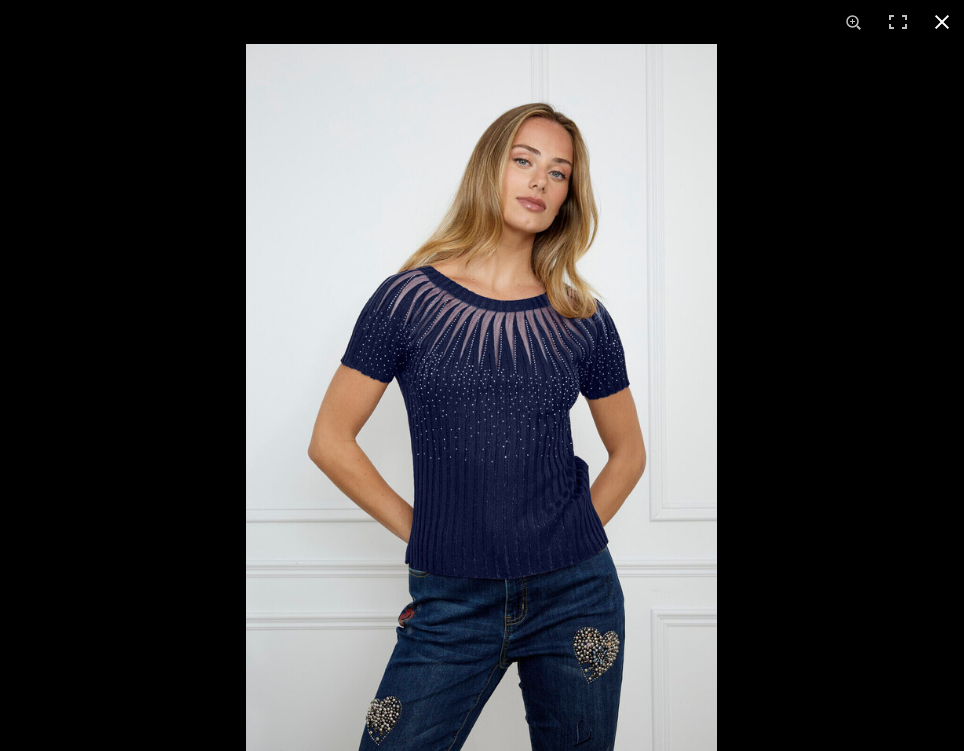 click at bounding box center (942, 22) 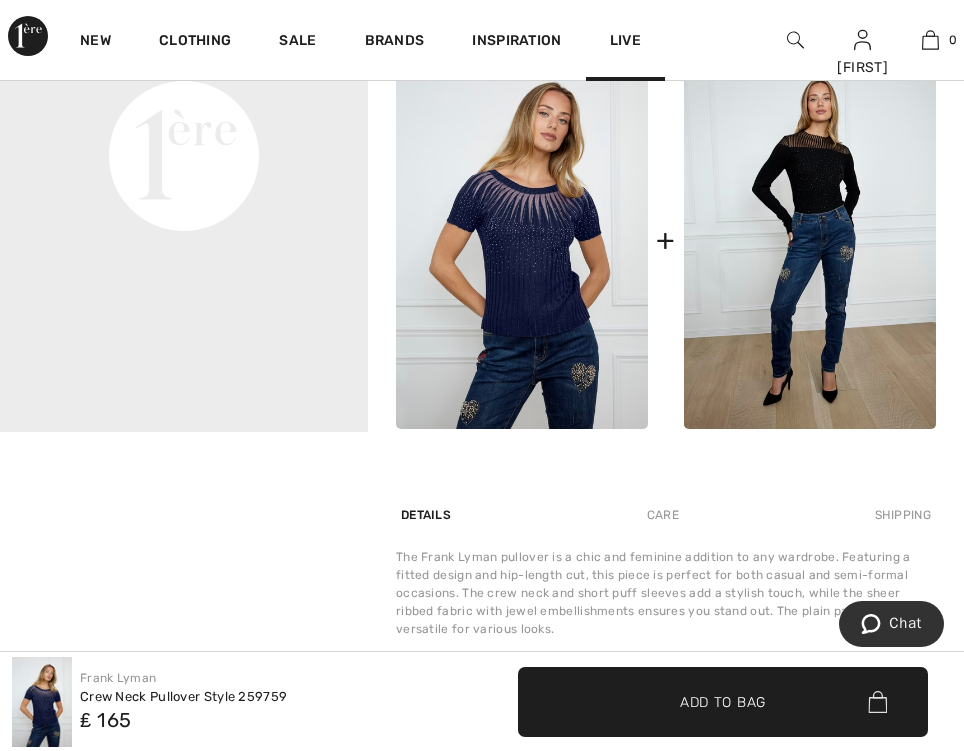 scroll, scrollTop: 882, scrollLeft: 0, axis: vertical 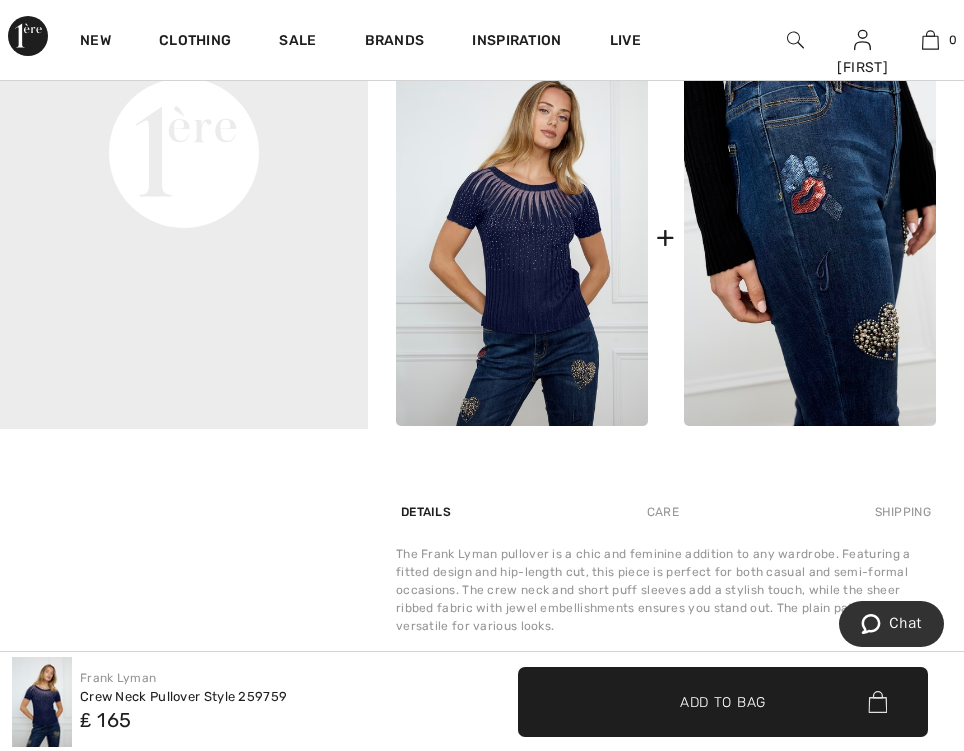 click at bounding box center [810, 237] 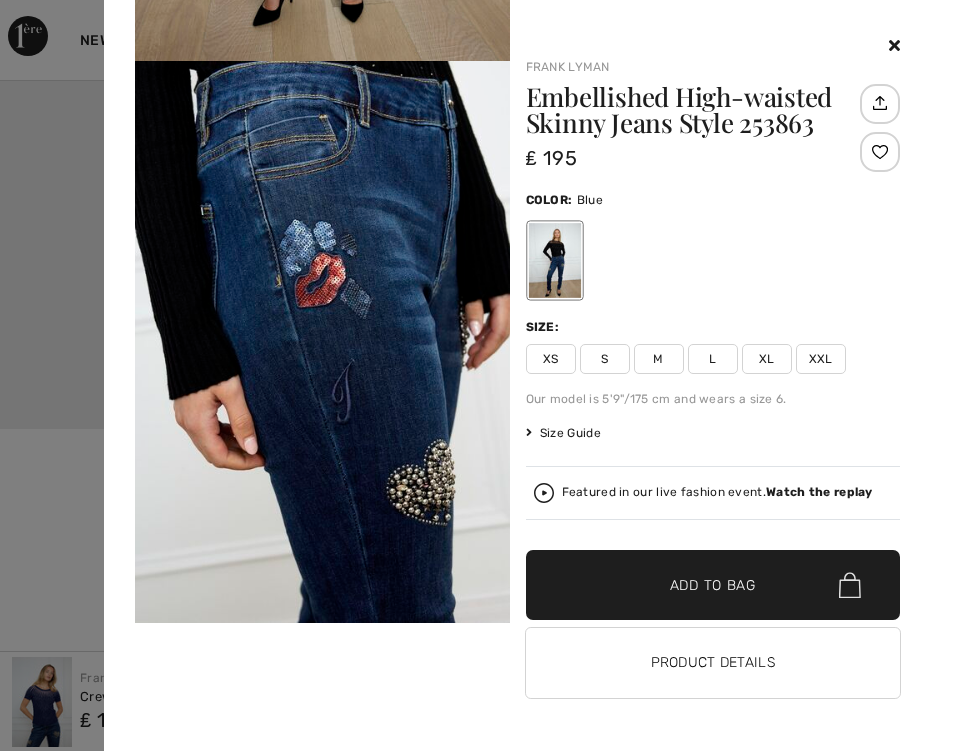 scroll, scrollTop: 502, scrollLeft: 0, axis: vertical 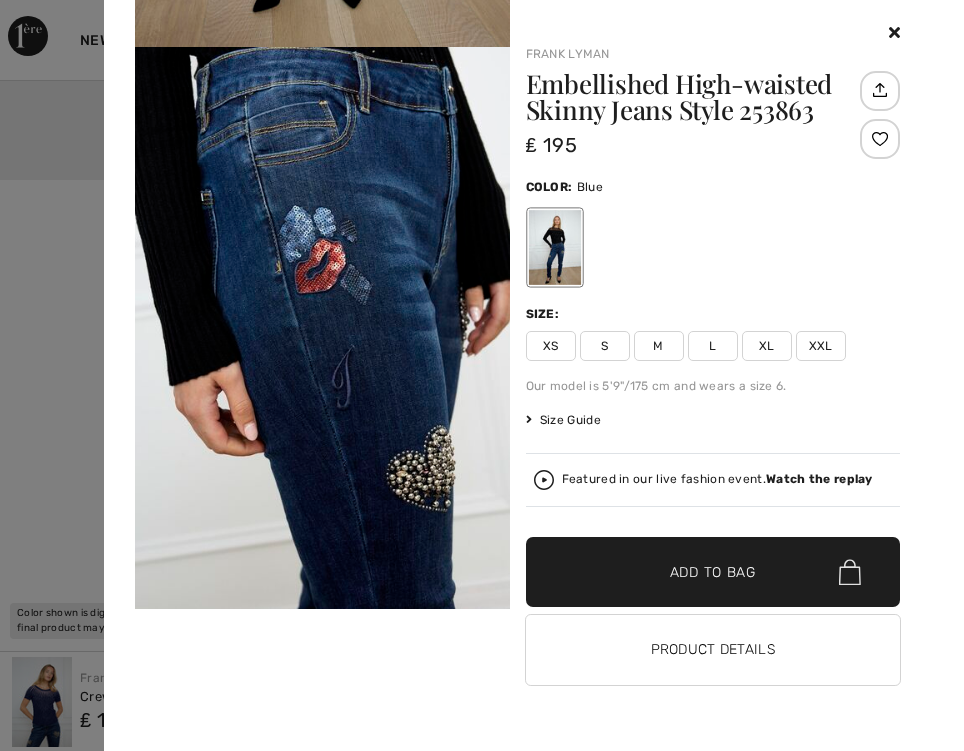 click at bounding box center [322, 328] 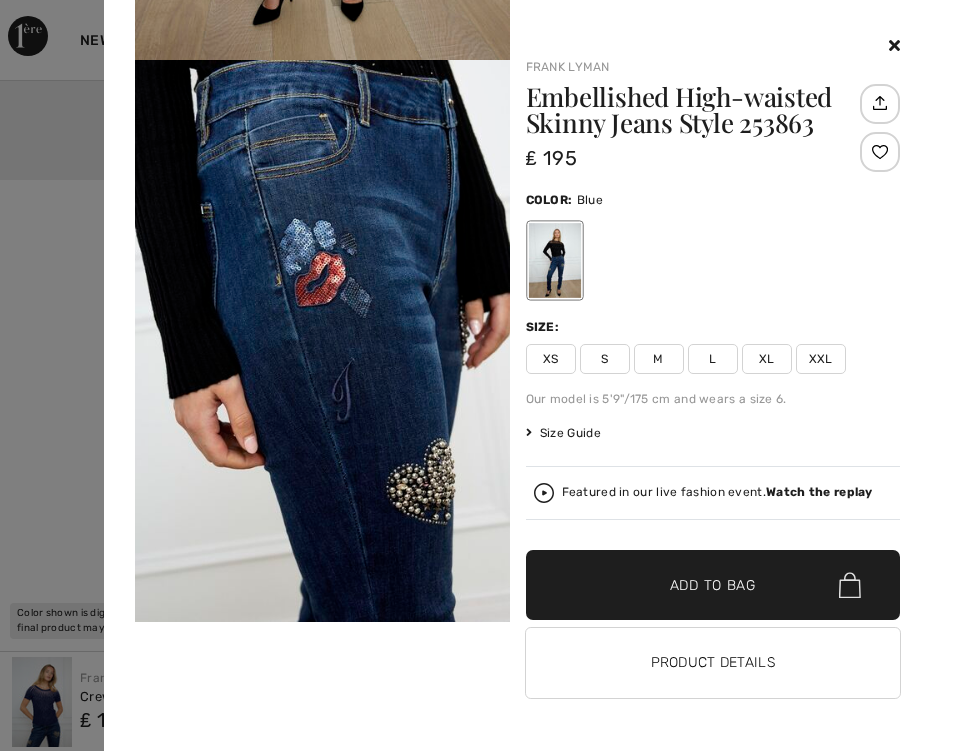 scroll, scrollTop: 0, scrollLeft: 0, axis: both 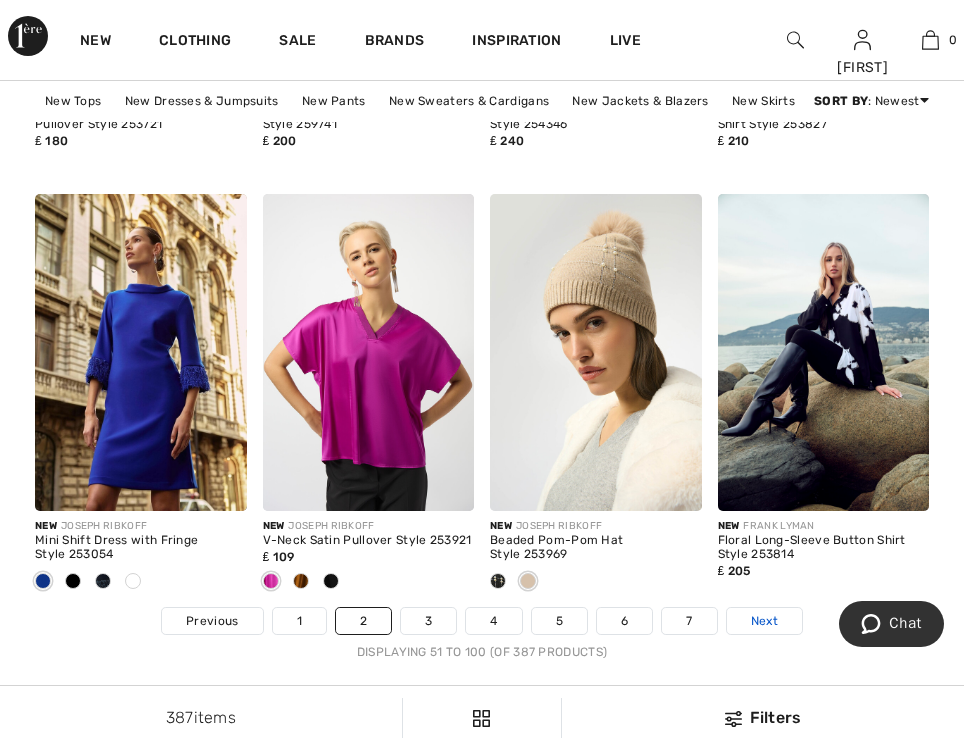 click on "Next" at bounding box center [764, 621] 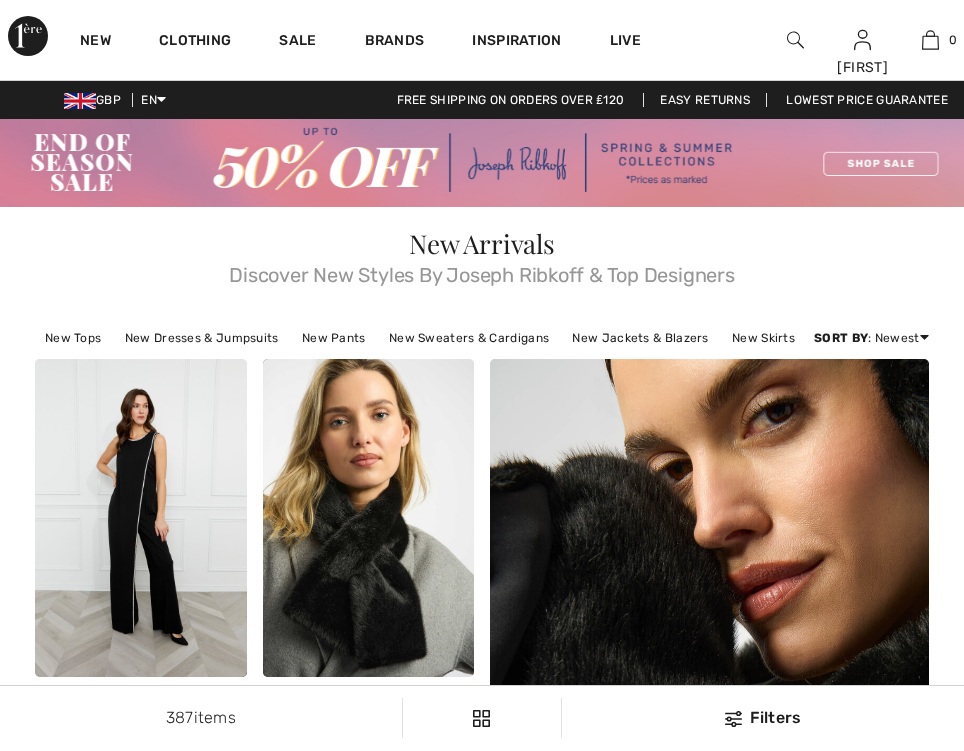scroll, scrollTop: 0, scrollLeft: 0, axis: both 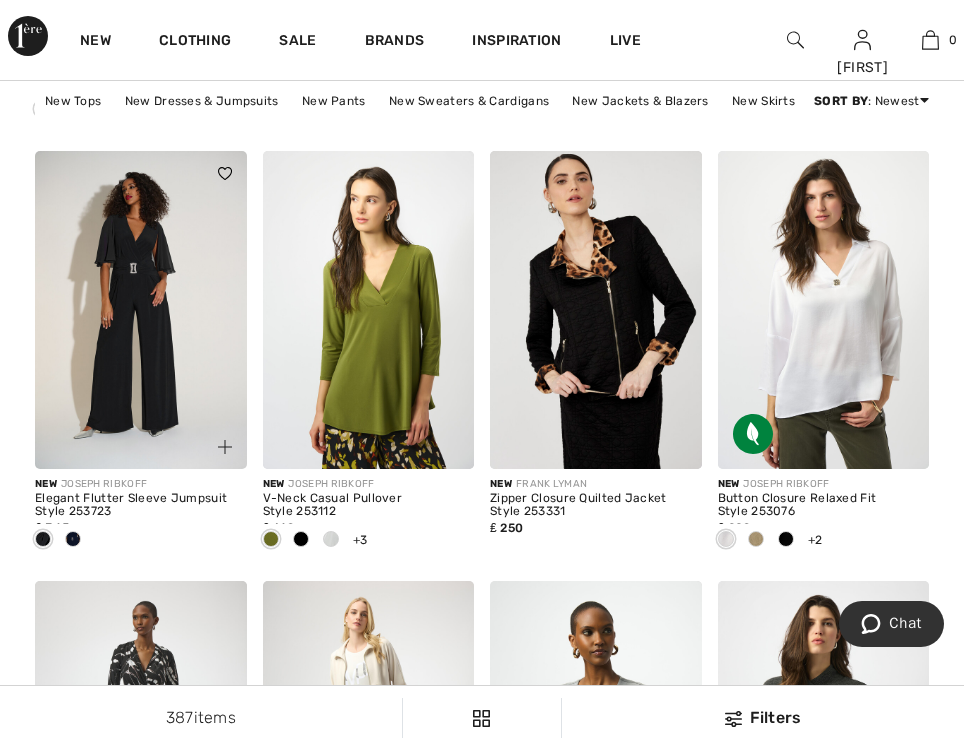 click at bounding box center (141, 309) 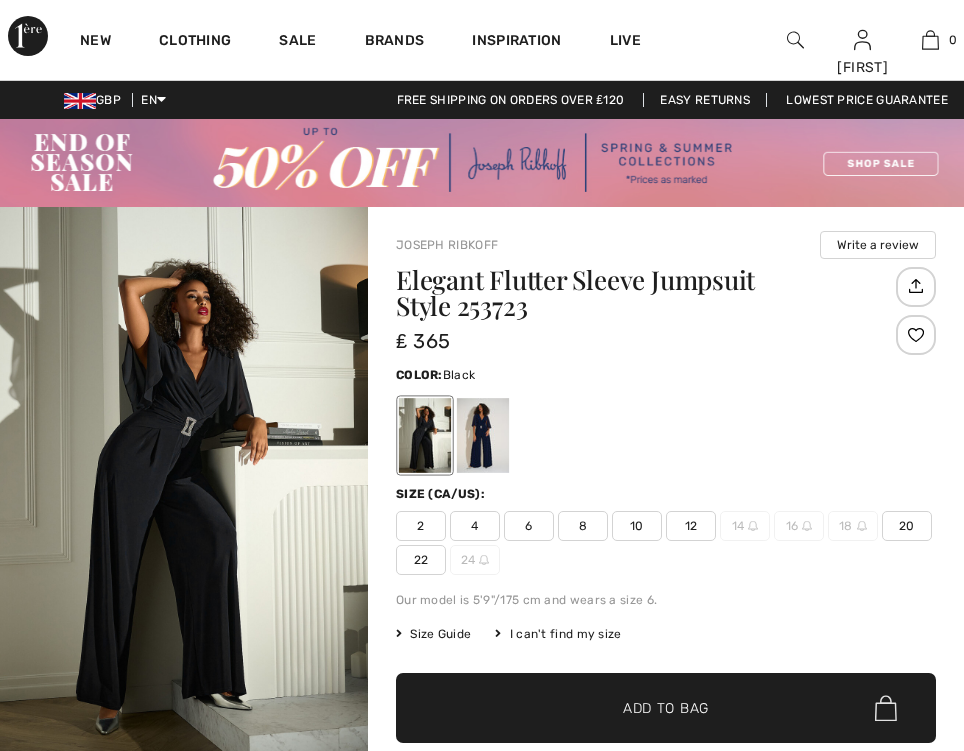 scroll, scrollTop: 0, scrollLeft: 0, axis: both 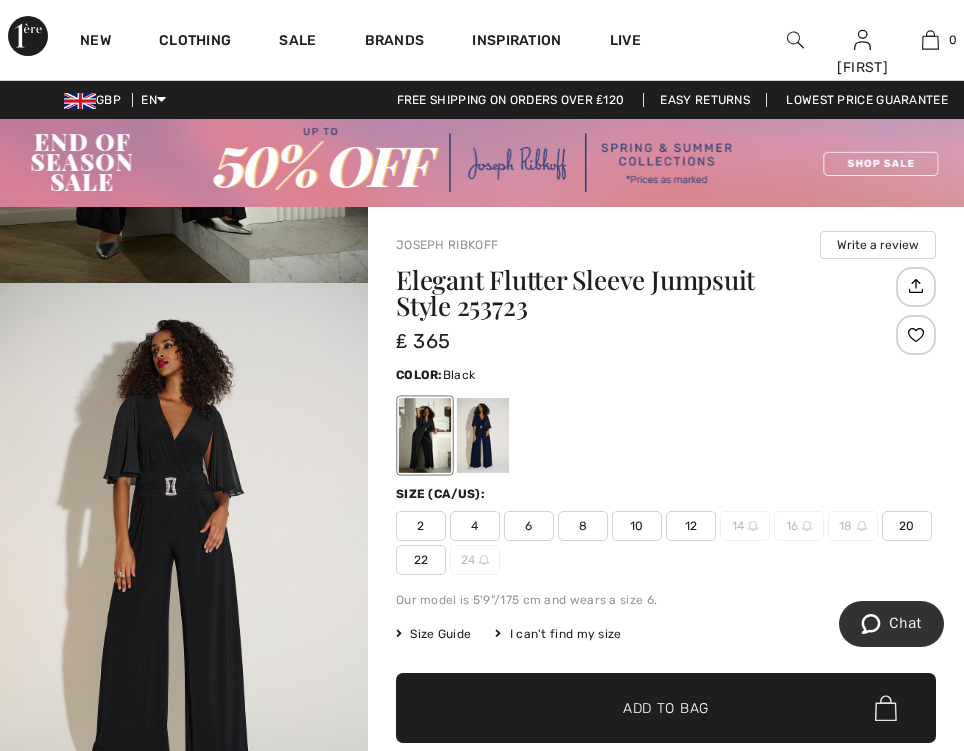 click at bounding box center [184, 559] 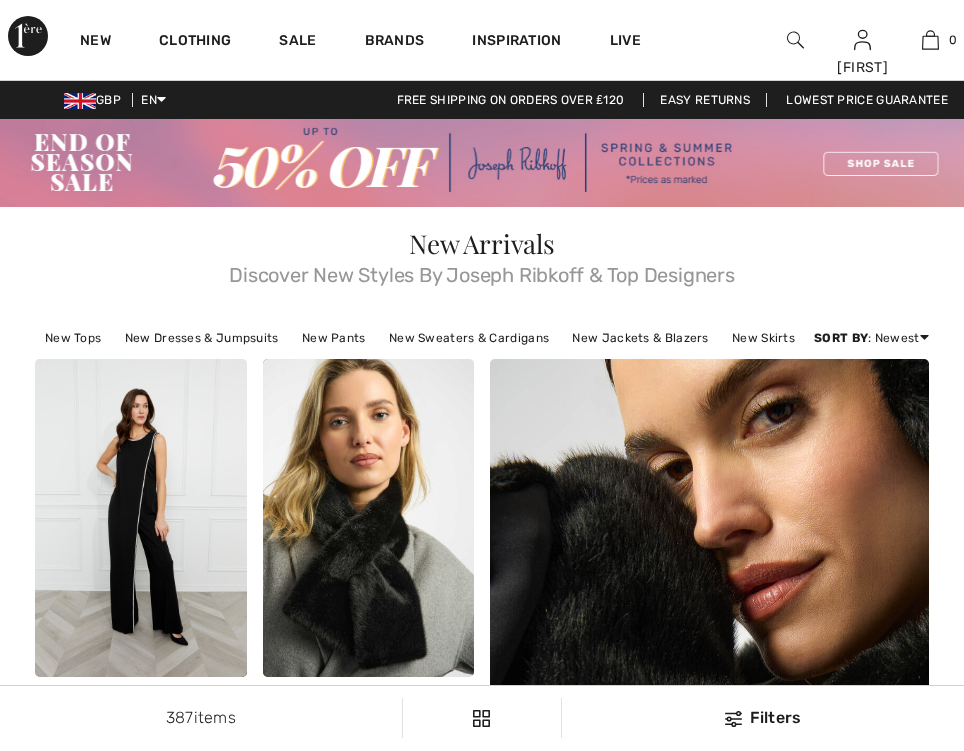 scroll, scrollTop: 5902, scrollLeft: 0, axis: vertical 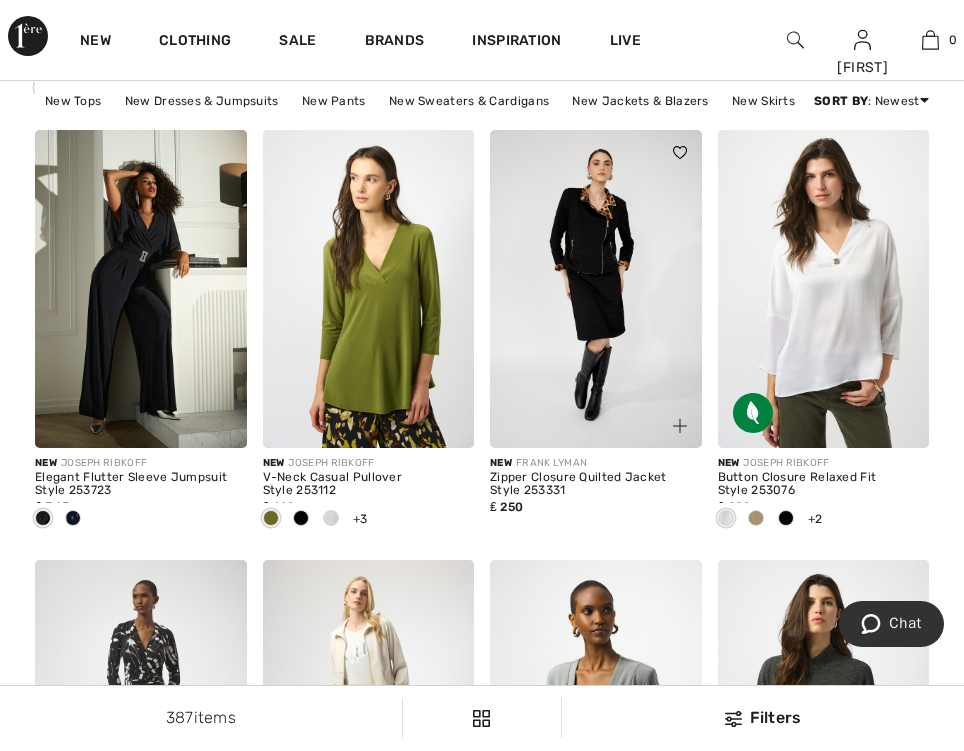 click at bounding box center [596, 288] 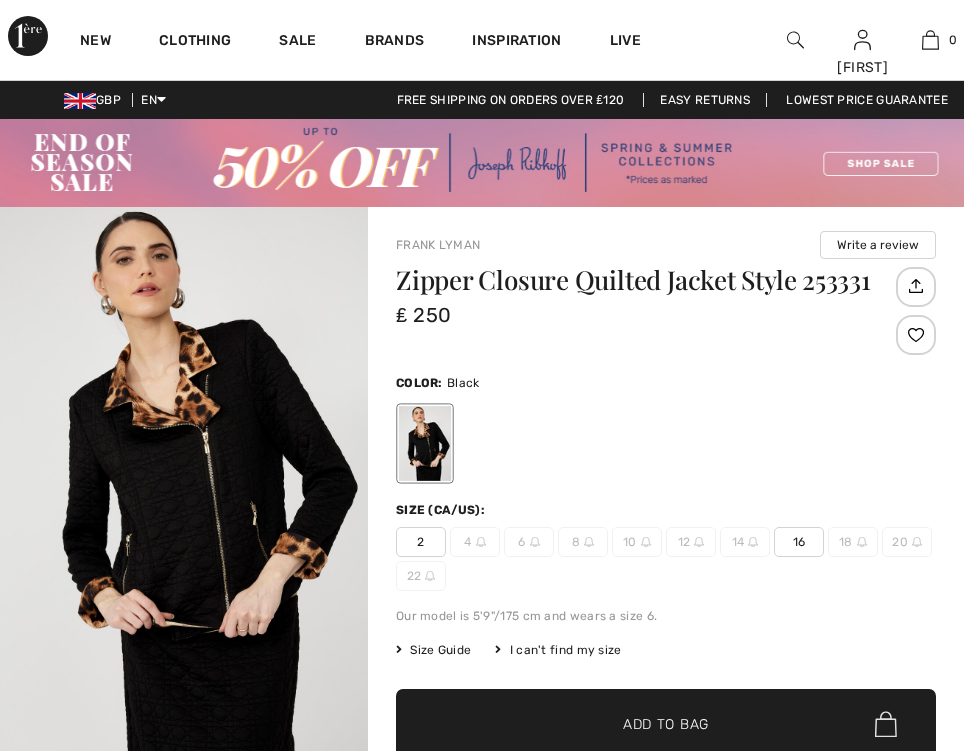 scroll, scrollTop: 0, scrollLeft: 0, axis: both 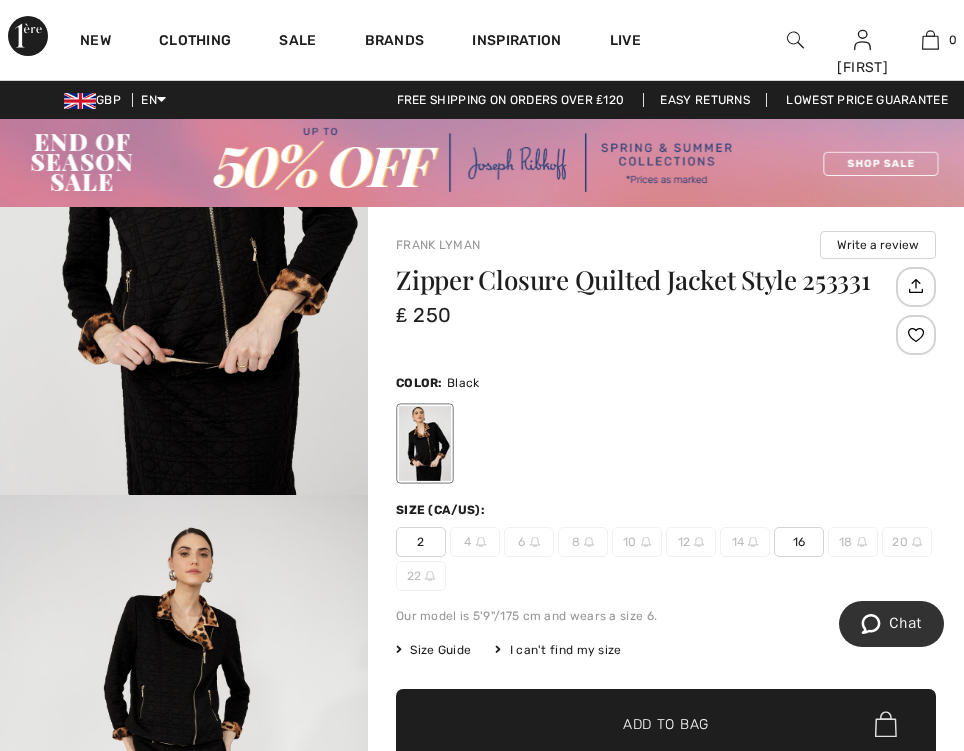 click at bounding box center [184, 219] 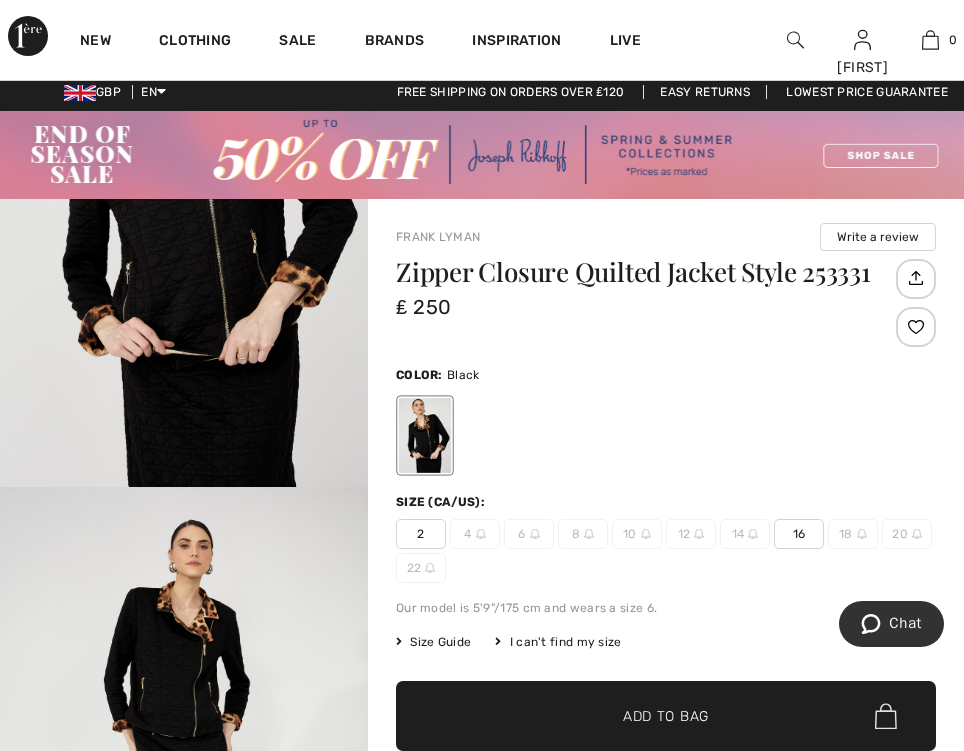 scroll, scrollTop: 0, scrollLeft: 0, axis: both 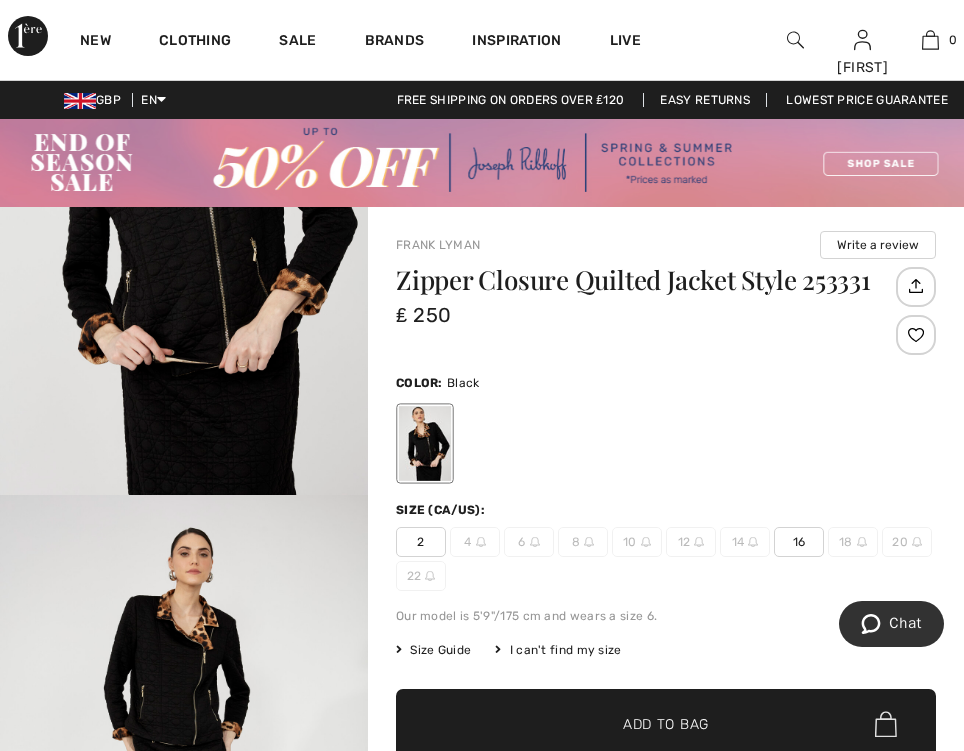 click at bounding box center (184, 219) 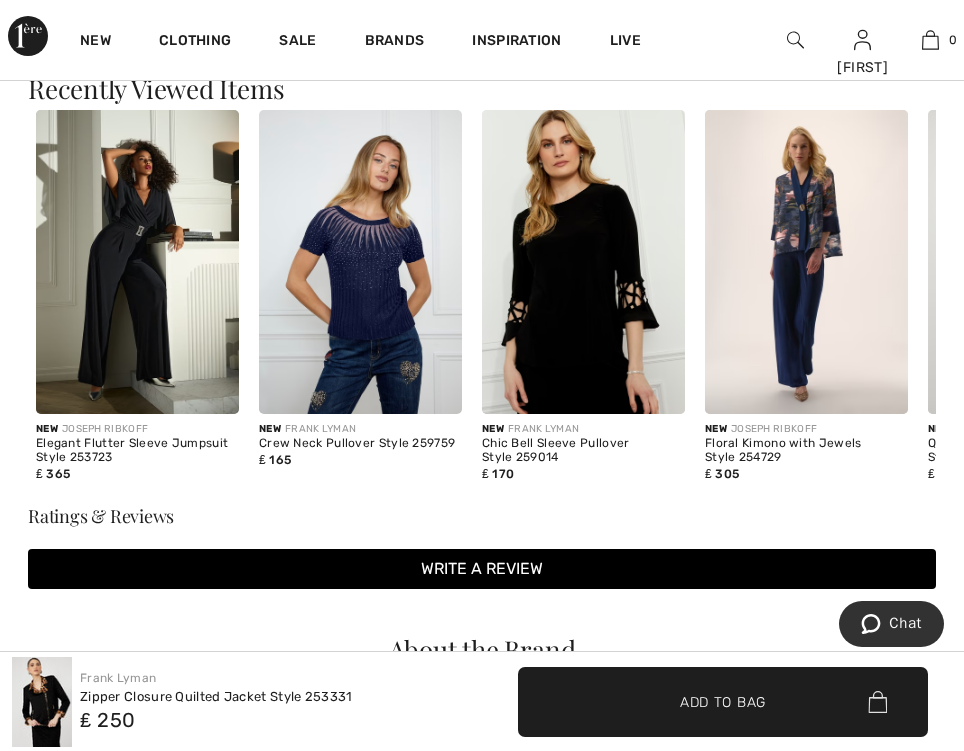scroll, scrollTop: 2685, scrollLeft: 0, axis: vertical 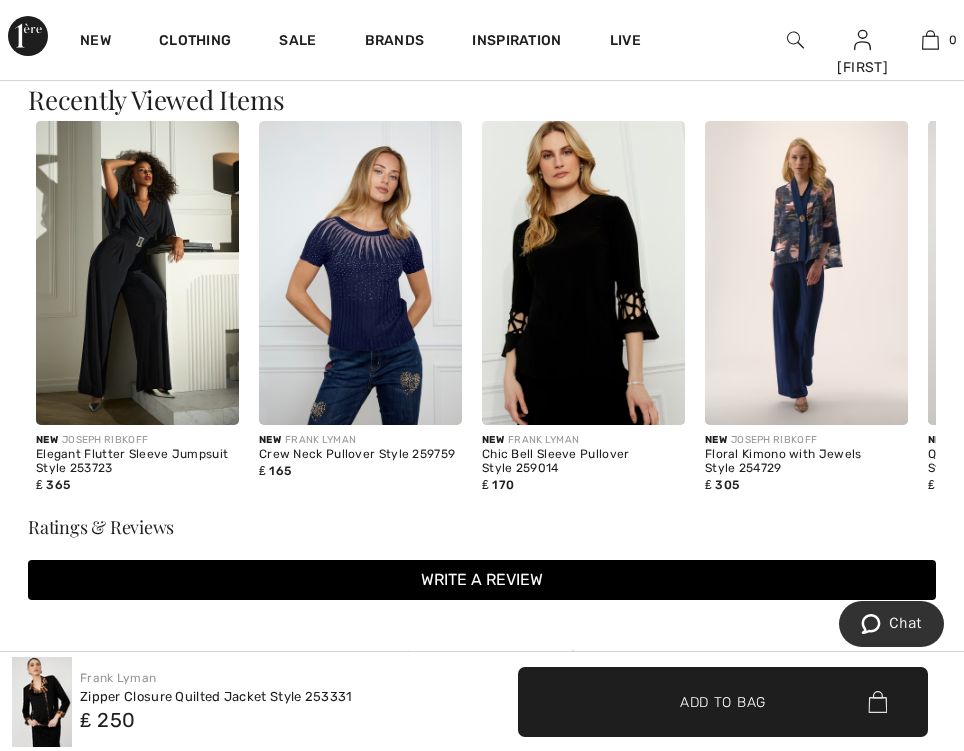 click at bounding box center [806, 273] 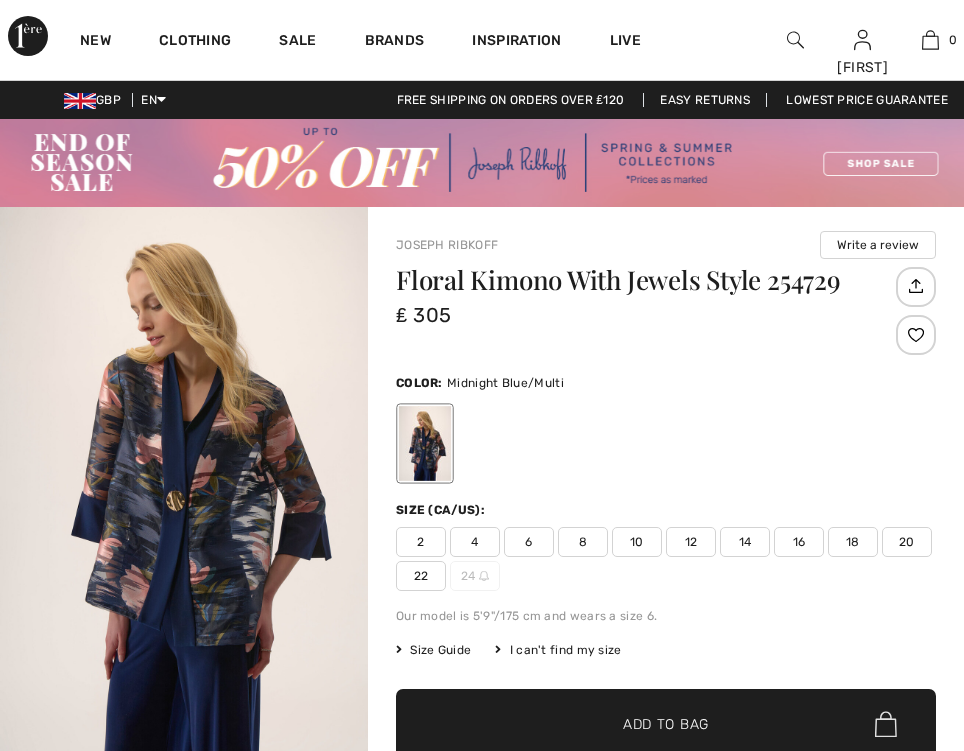 scroll, scrollTop: 0, scrollLeft: 0, axis: both 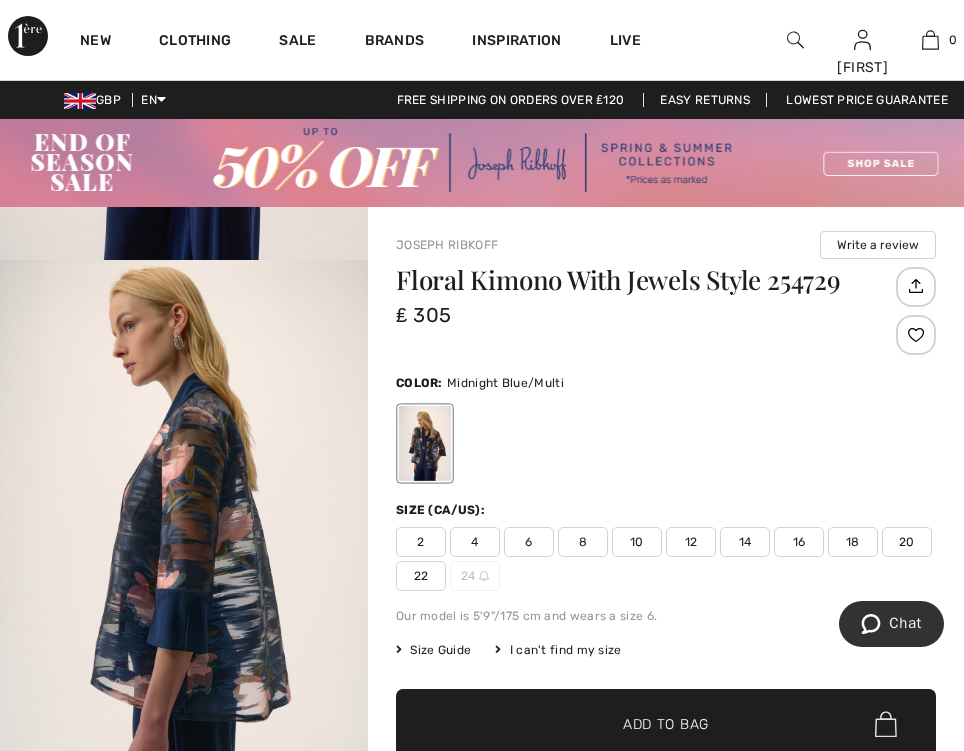 click at bounding box center (184, 535) 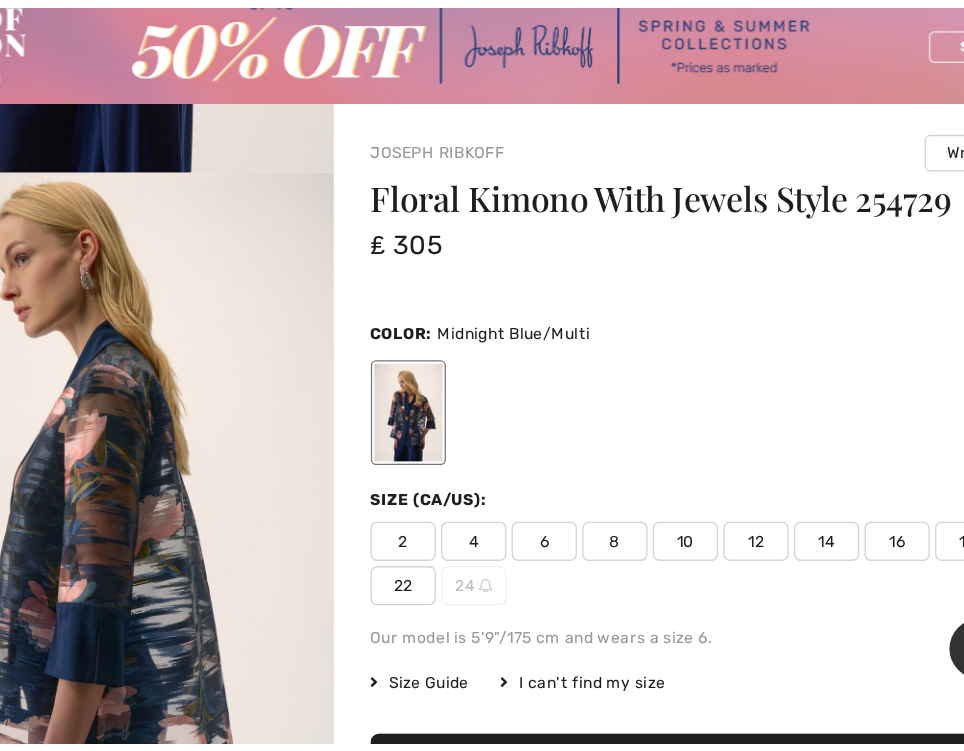 scroll, scrollTop: 20, scrollLeft: 0, axis: vertical 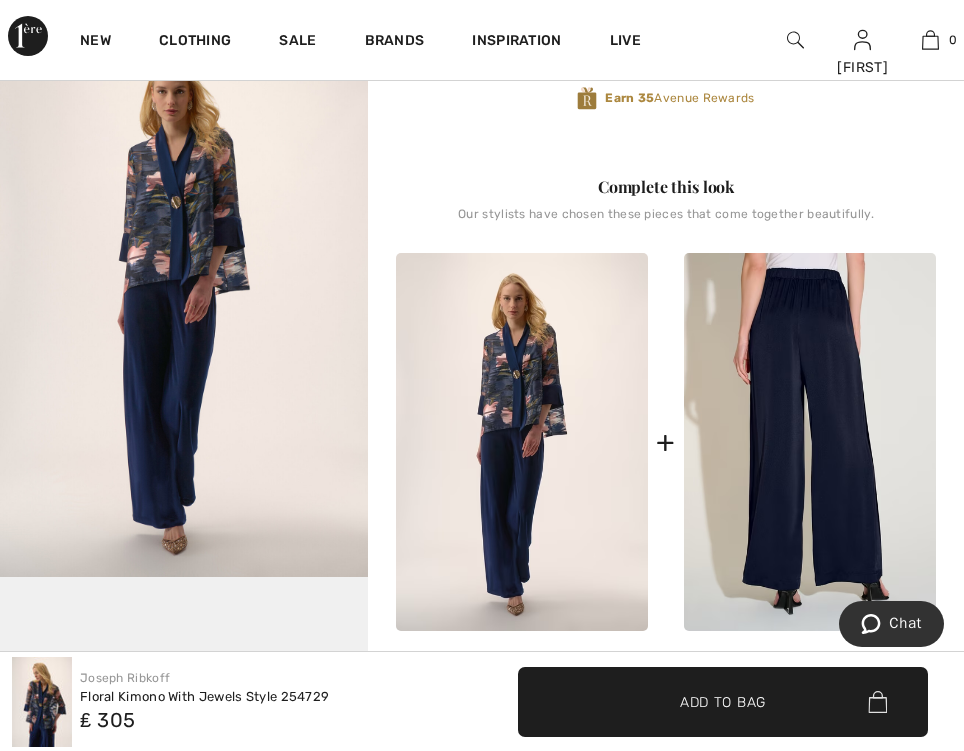 click at bounding box center [810, 442] 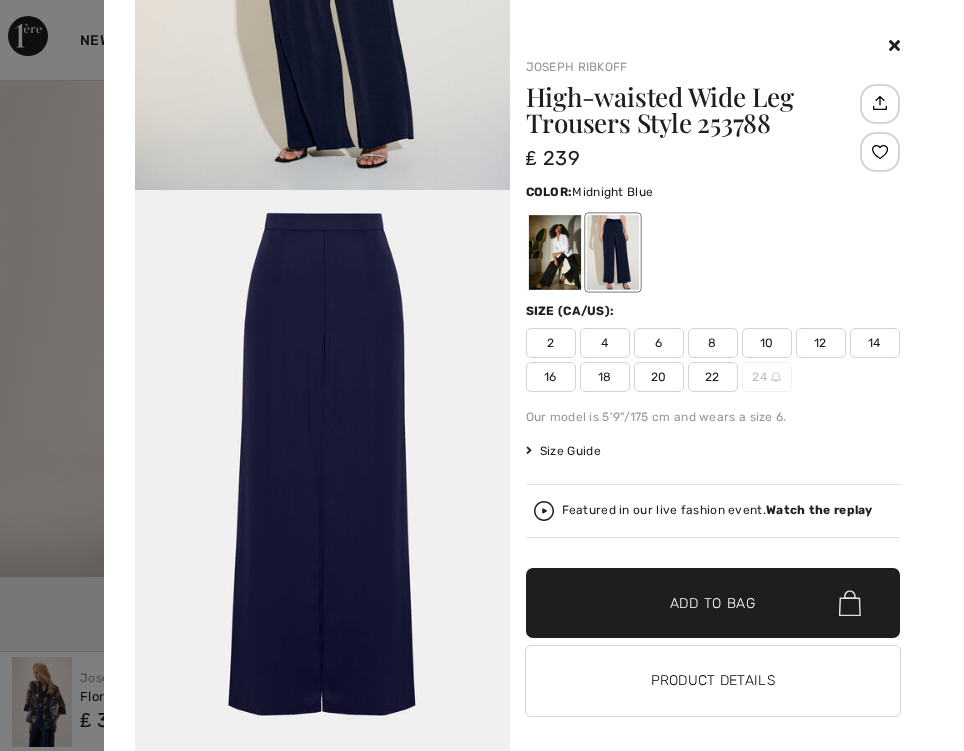 scroll, scrollTop: 2065, scrollLeft: 0, axis: vertical 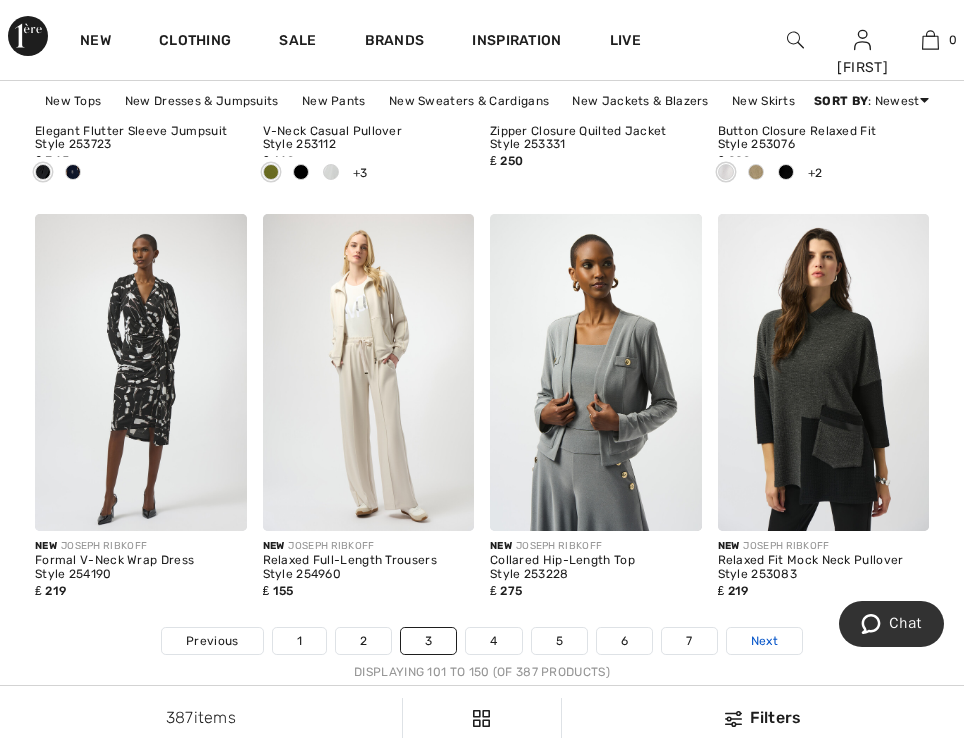 click on "Next" at bounding box center [764, 641] 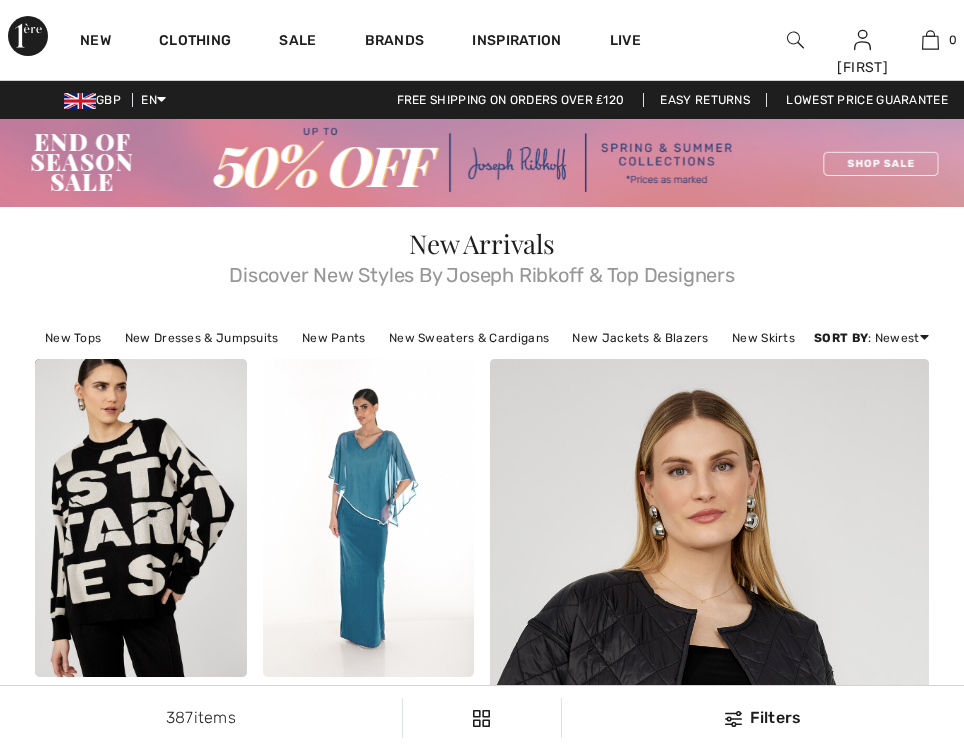 scroll, scrollTop: 0, scrollLeft: 0, axis: both 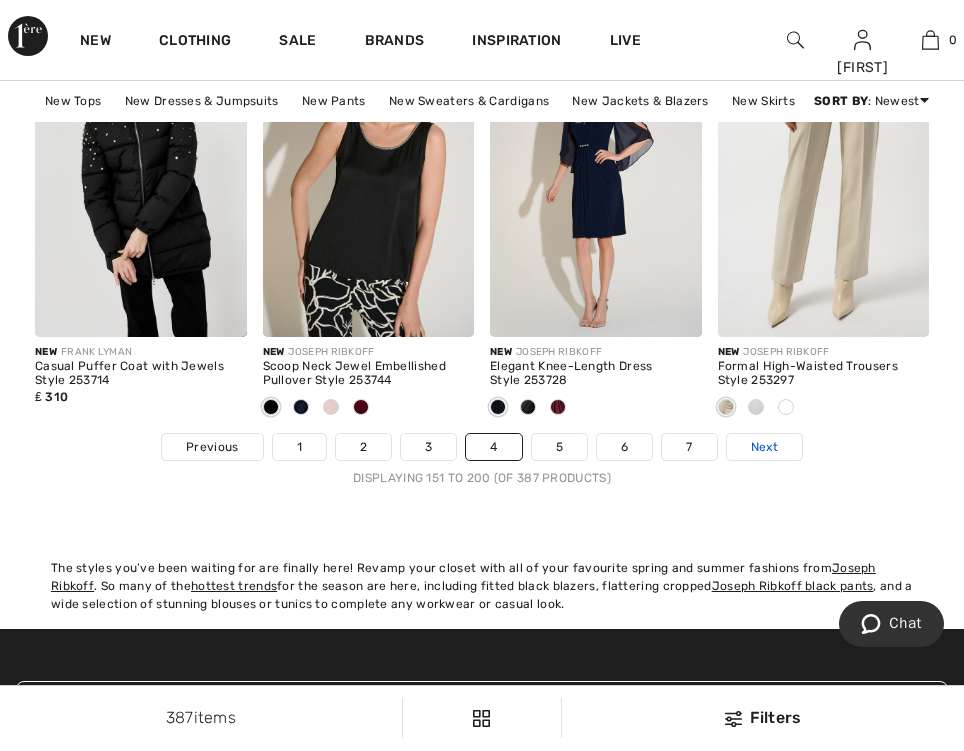 click on "Next" at bounding box center [764, 447] 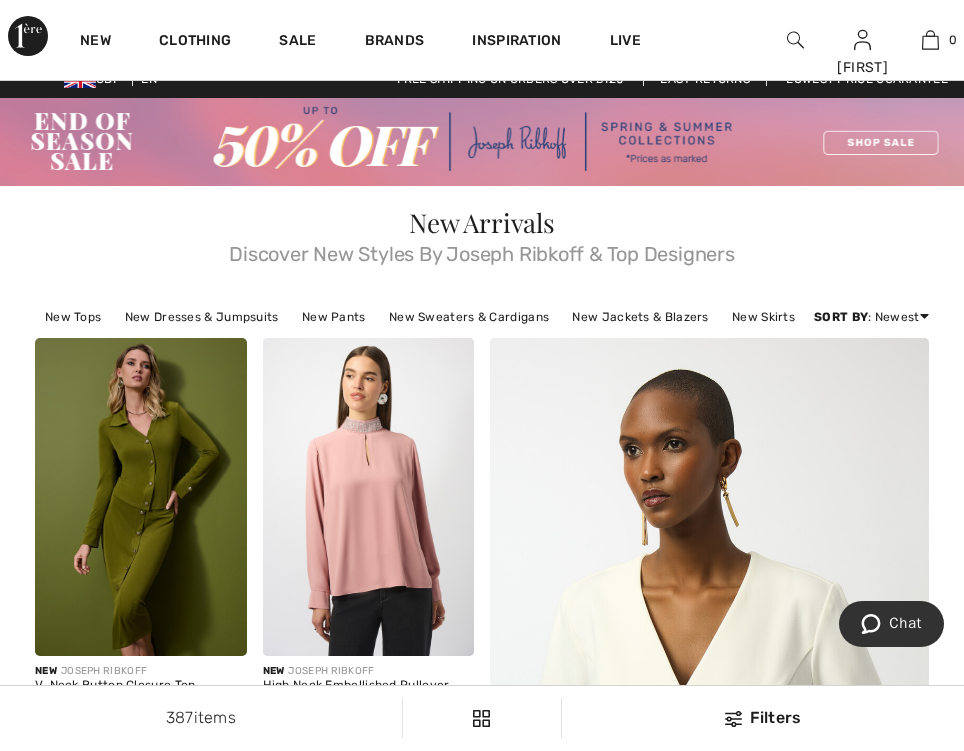 scroll, scrollTop: 0, scrollLeft: 0, axis: both 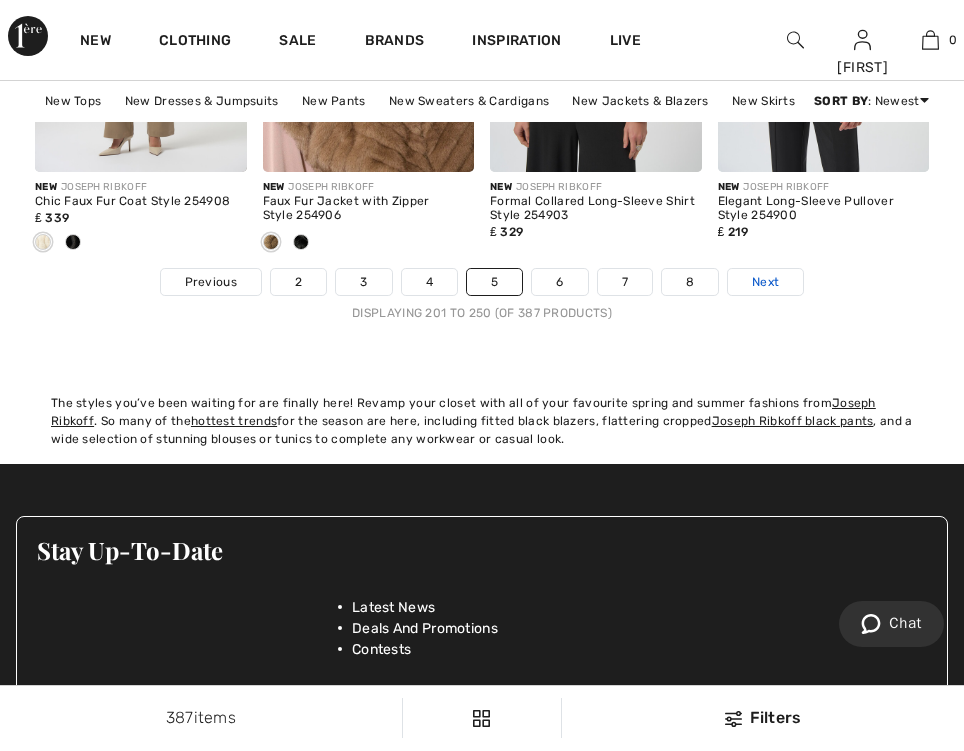 click on "Next" at bounding box center (765, 282) 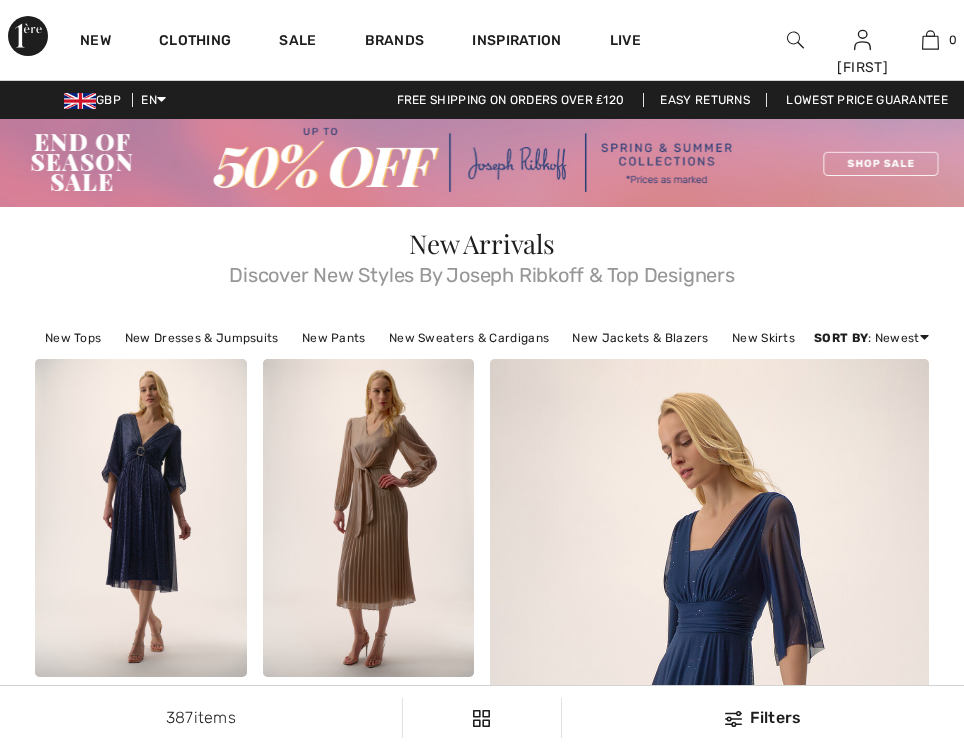 scroll, scrollTop: 0, scrollLeft: 0, axis: both 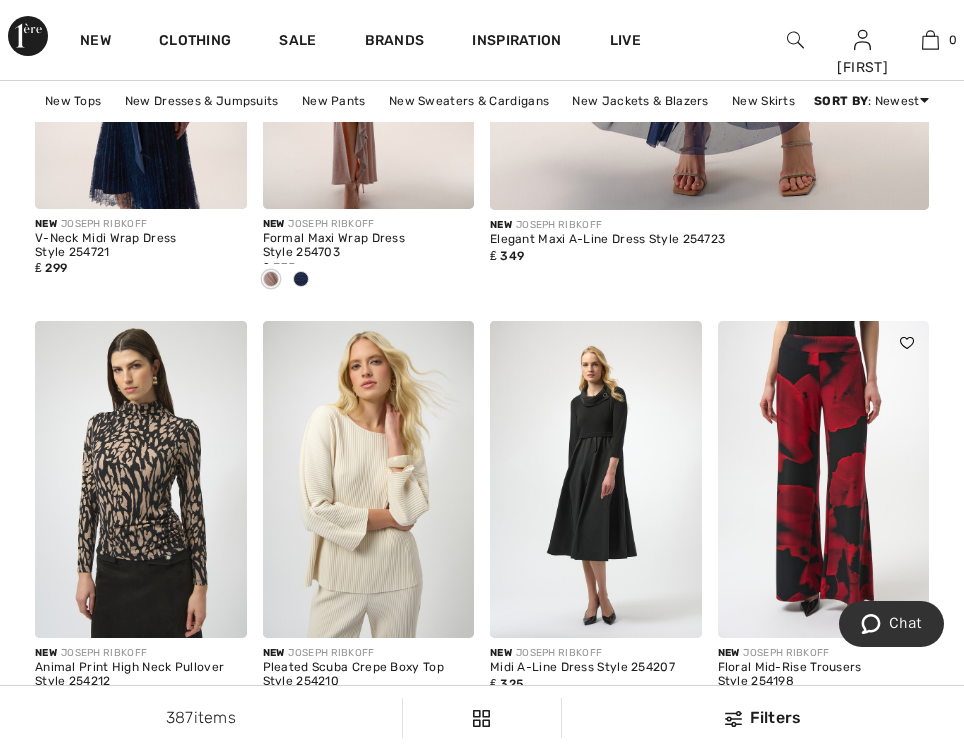 click at bounding box center [824, 479] 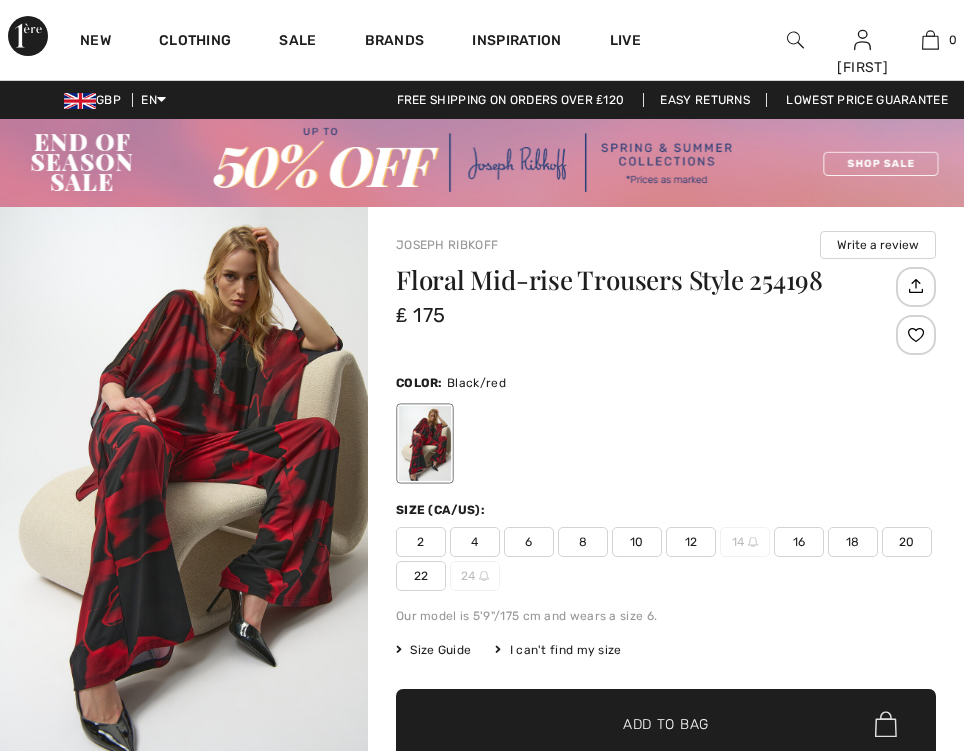 scroll, scrollTop: 0, scrollLeft: 0, axis: both 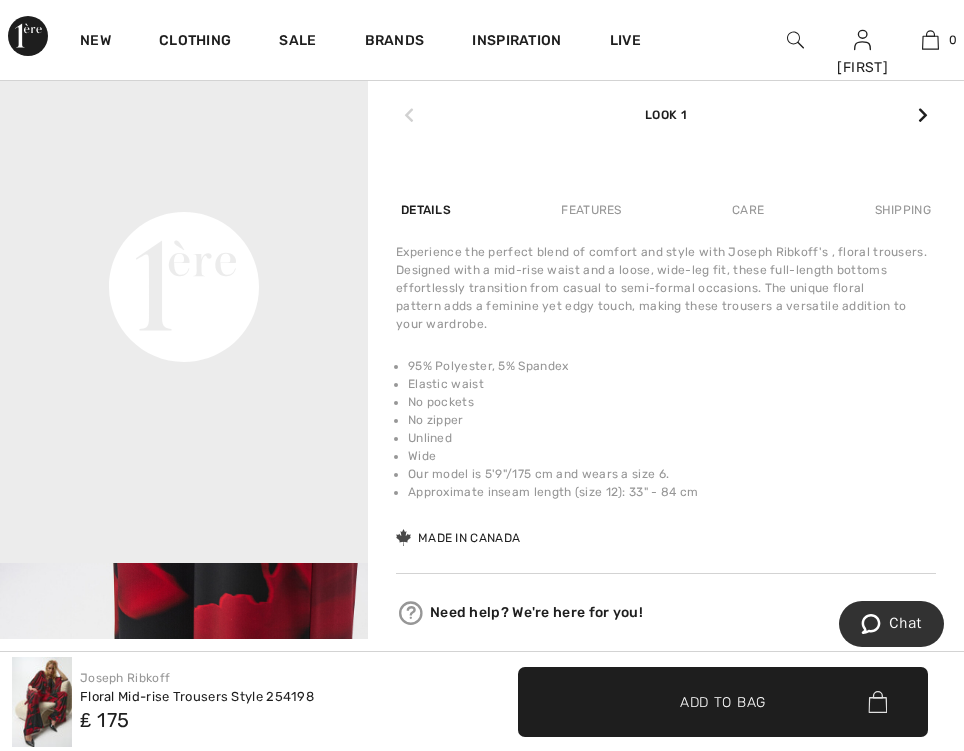 click on "Your browser does not support the video tag." at bounding box center [184, 103] 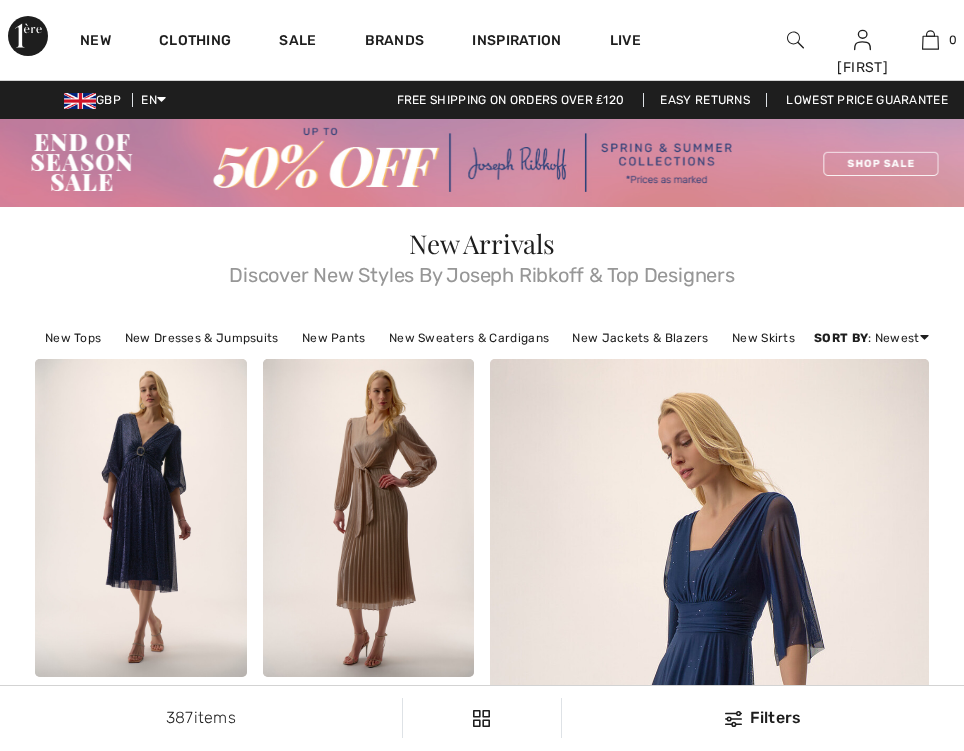 scroll, scrollTop: 897, scrollLeft: 0, axis: vertical 